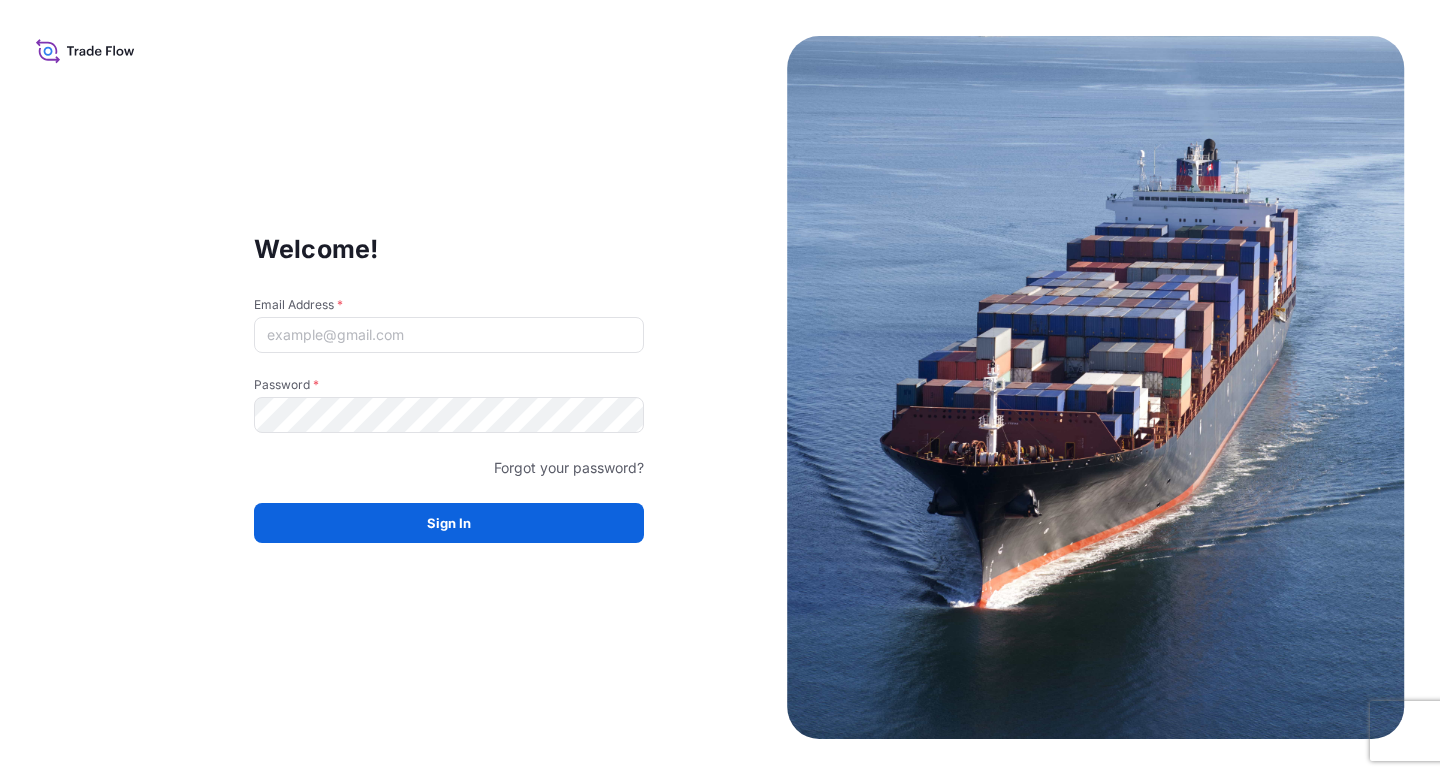 scroll, scrollTop: 0, scrollLeft: 0, axis: both 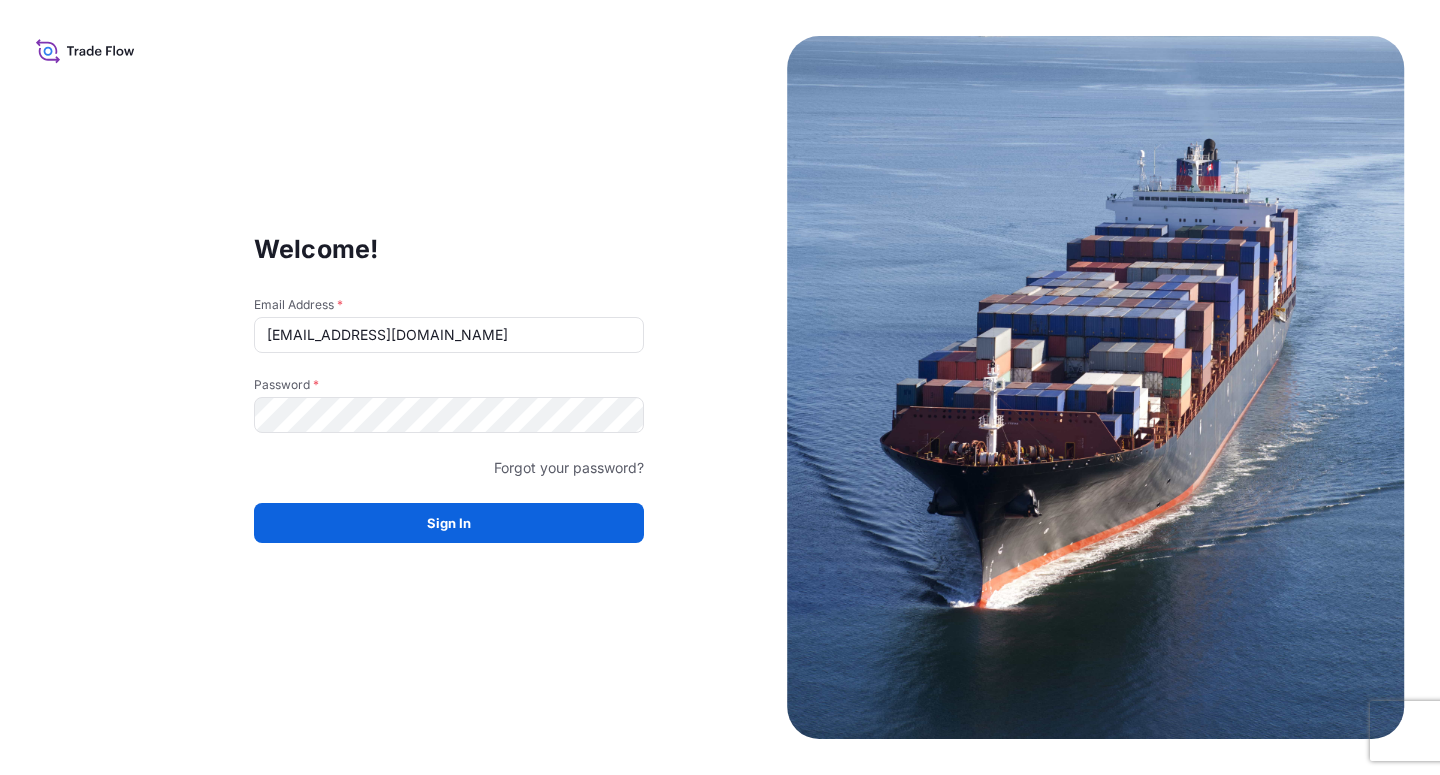 type on "[EMAIL_ADDRESS][DOMAIN_NAME]" 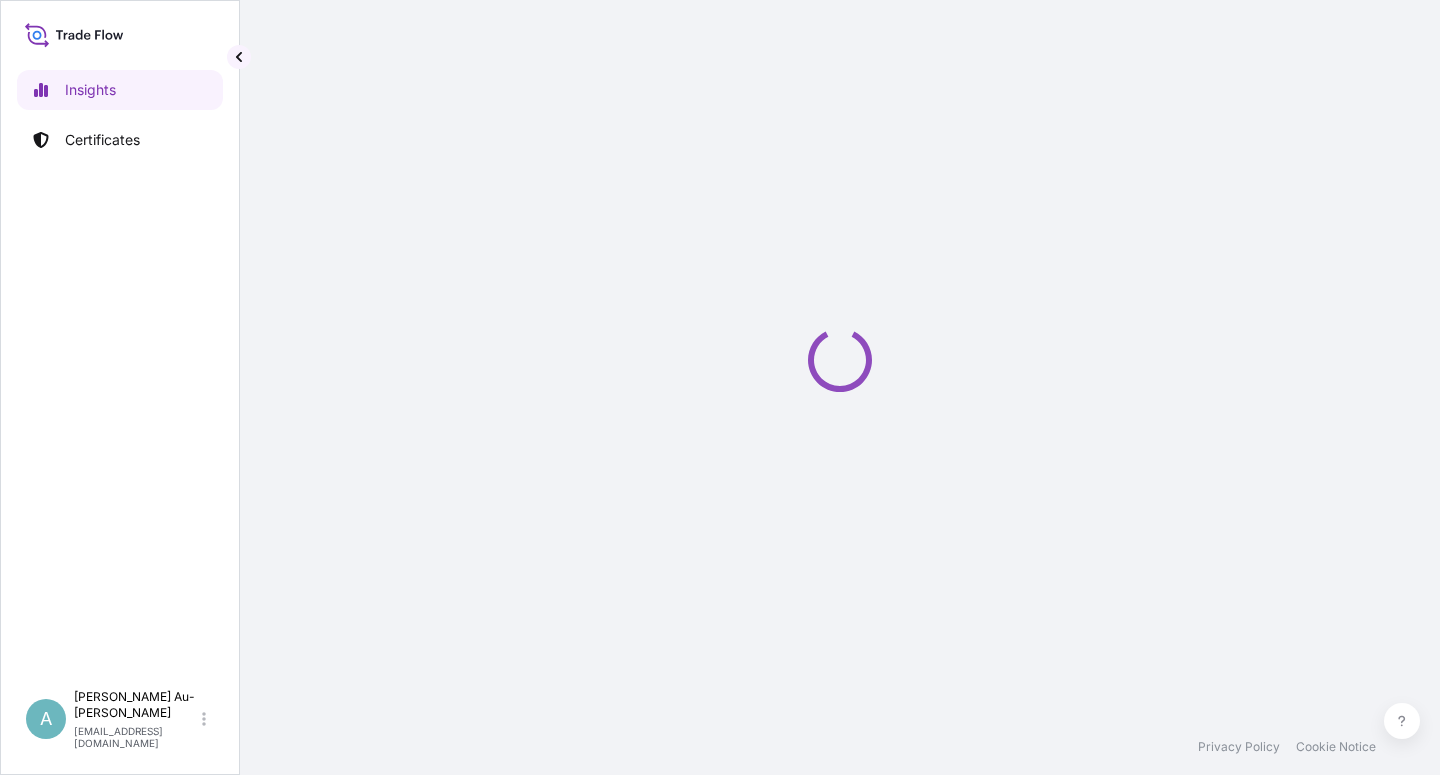 select on "2025" 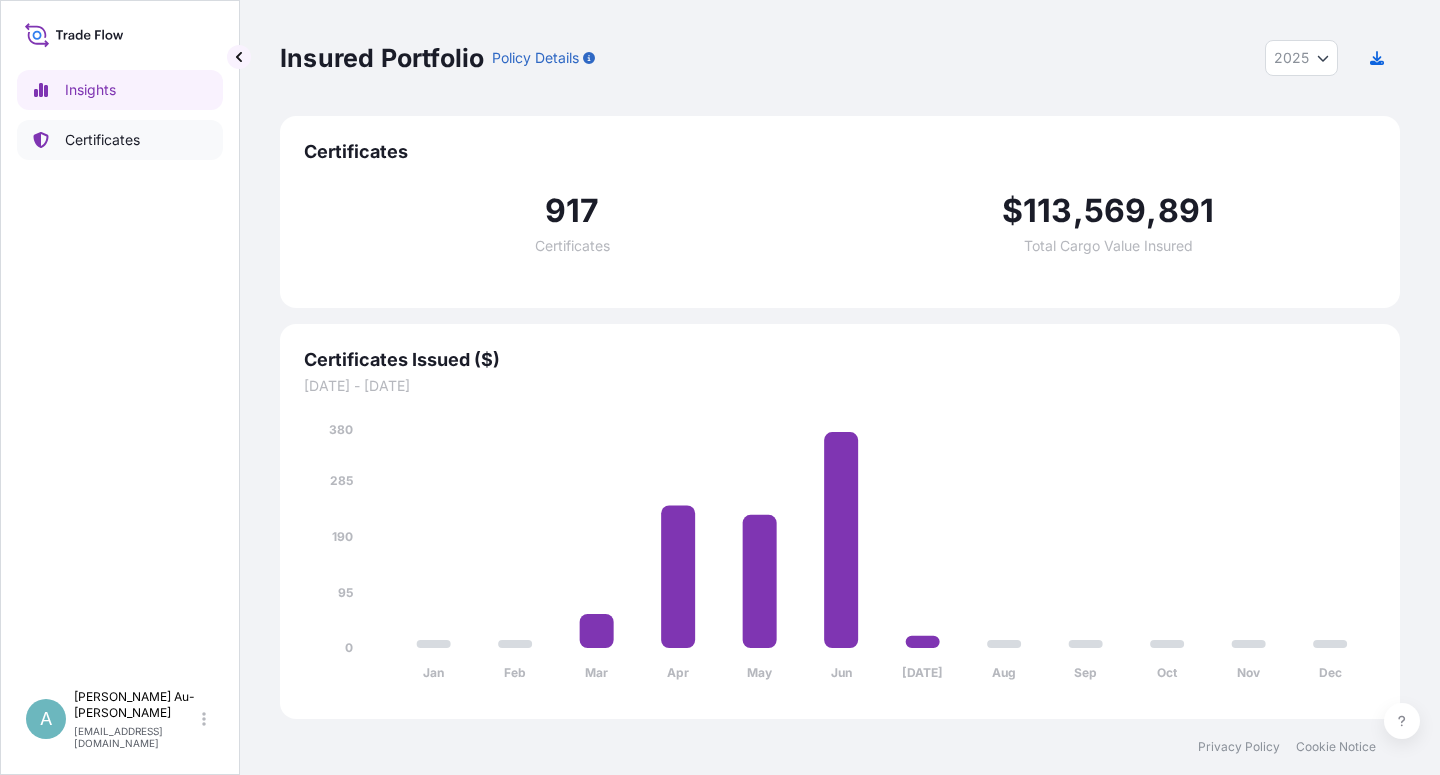 click on "Certificates" at bounding box center (102, 140) 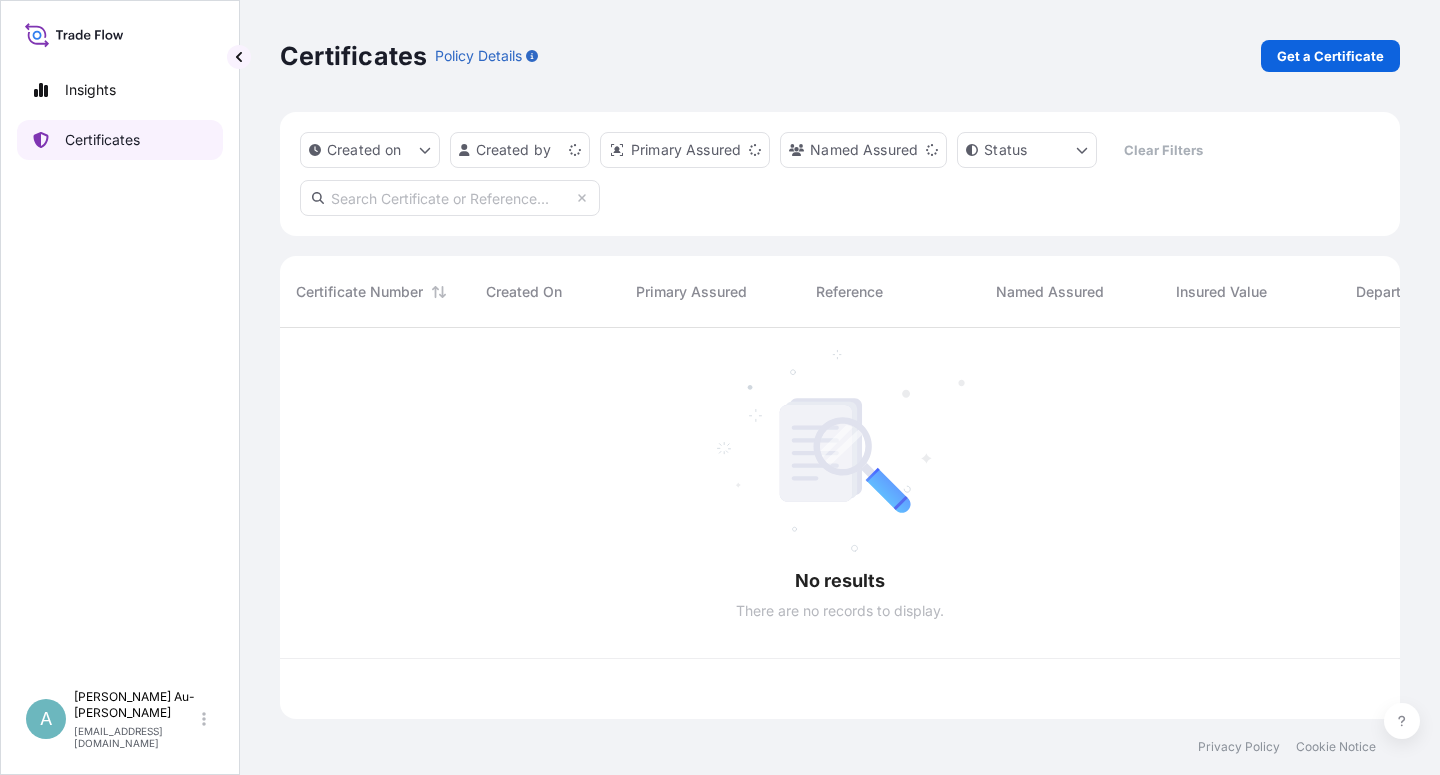 scroll, scrollTop: 18, scrollLeft: 18, axis: both 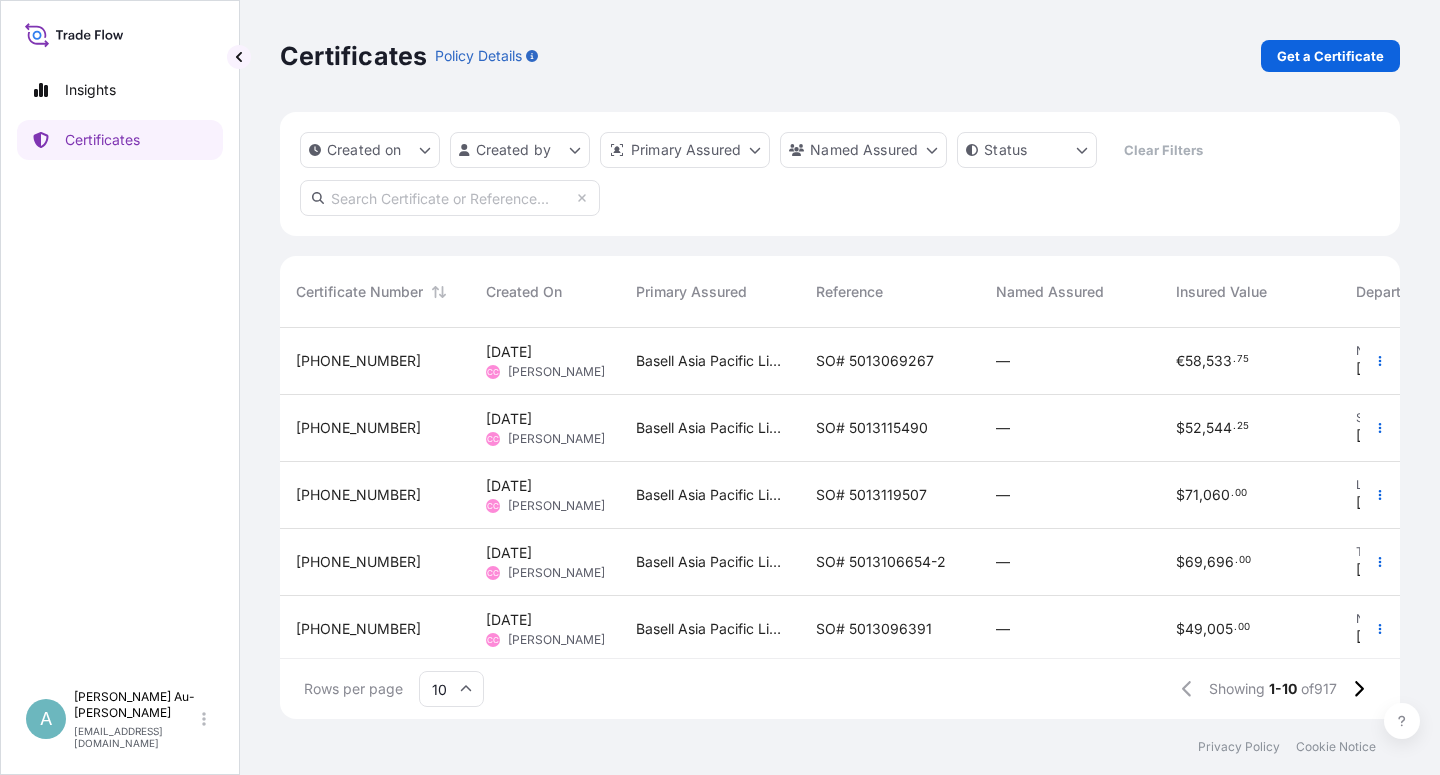 click at bounding box center (450, 198) 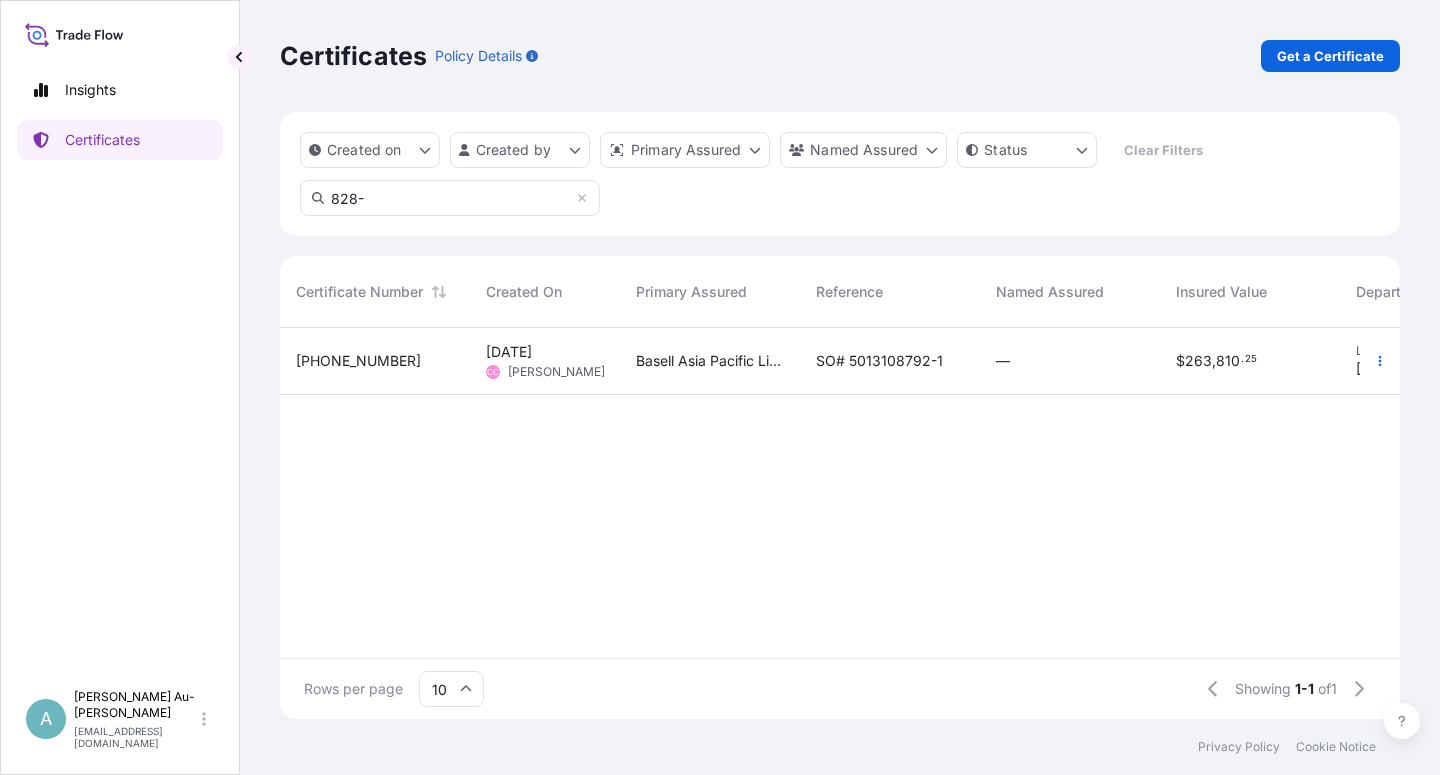 type on "828-" 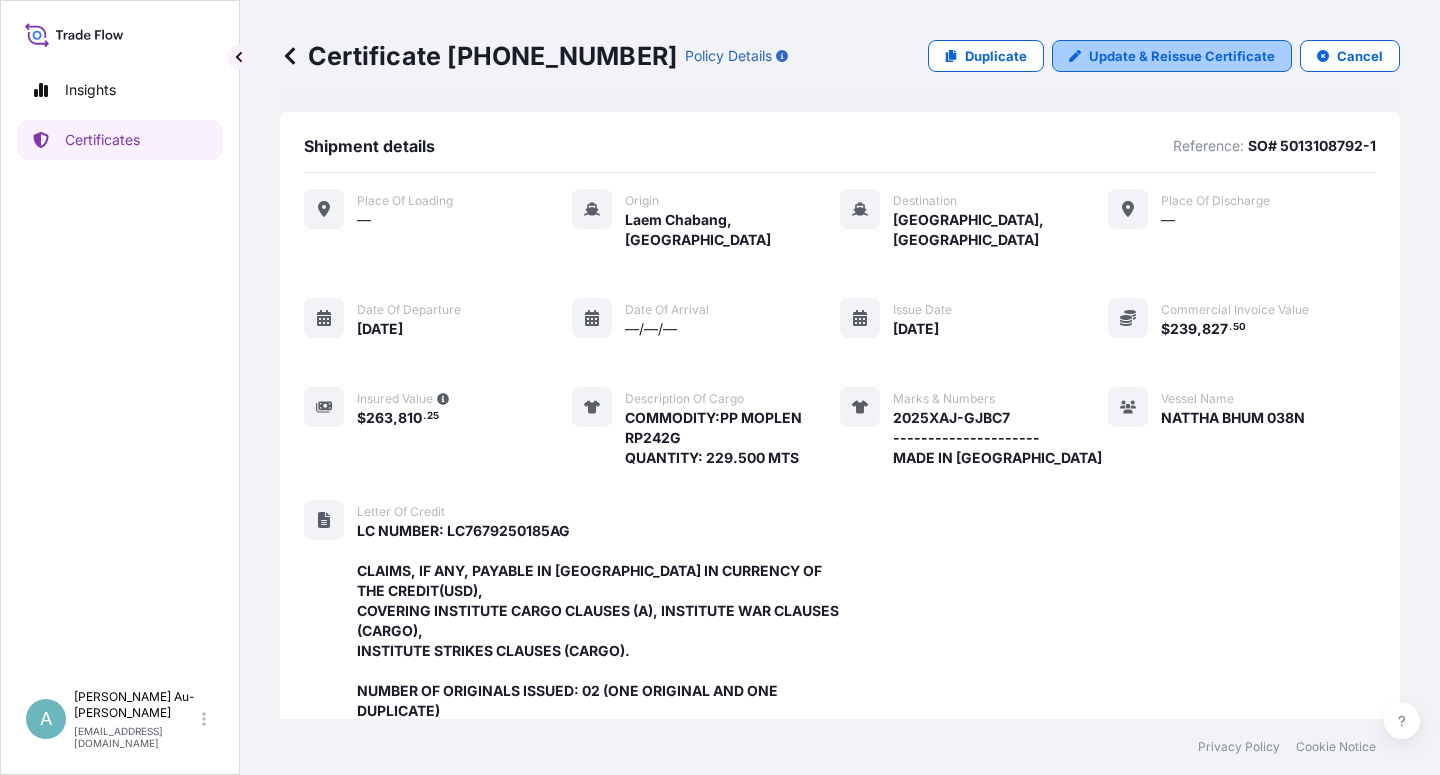 click on "Update & Reissue Certificate" at bounding box center [1182, 56] 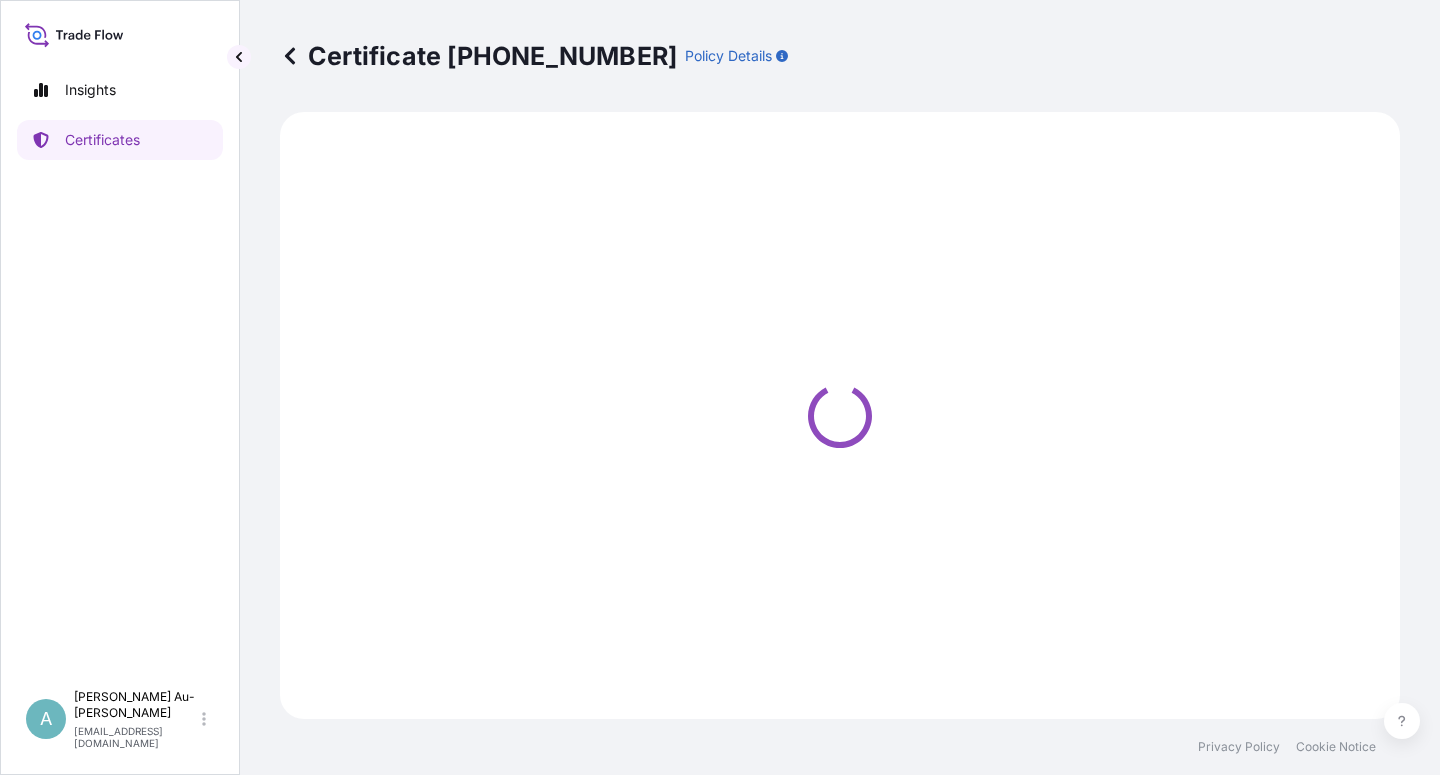 select on "Sea" 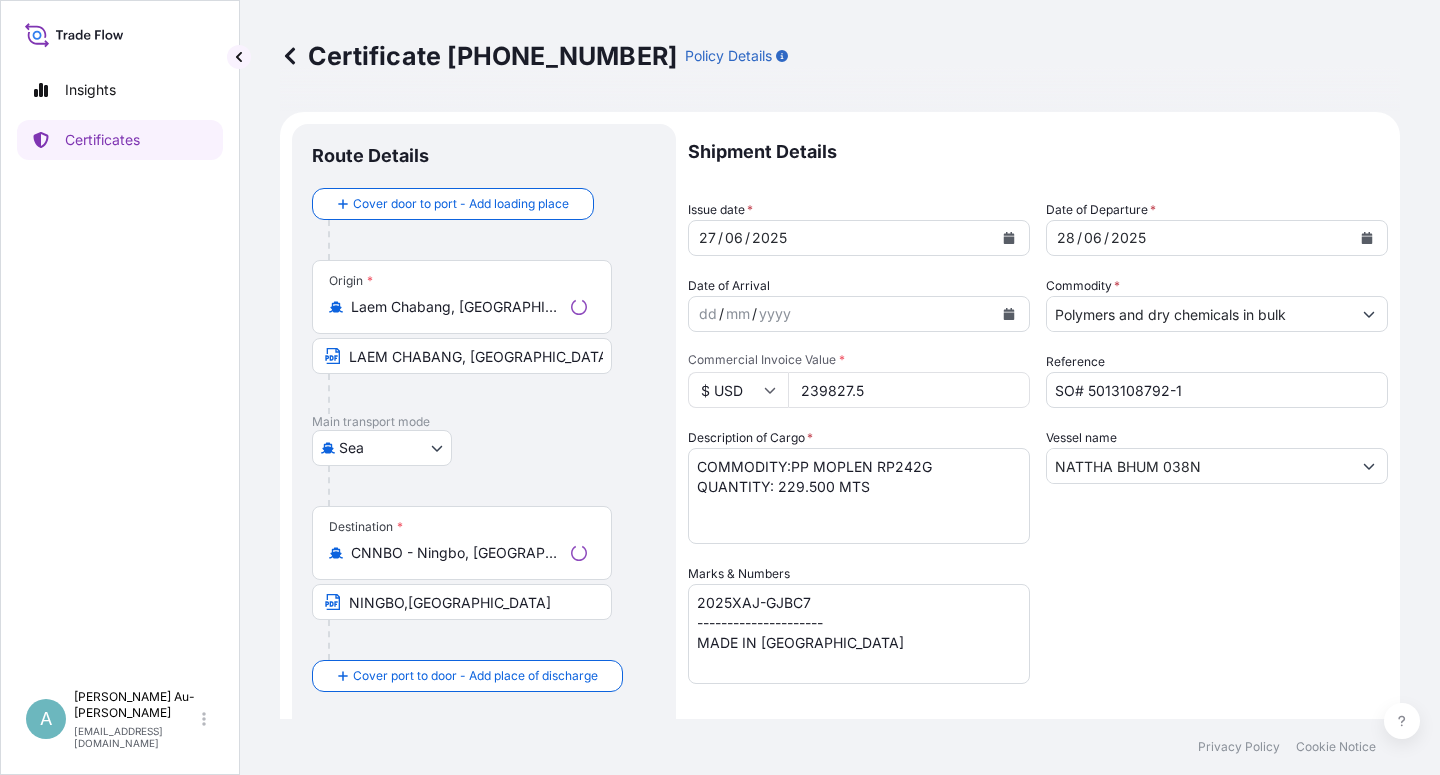 select on "32034" 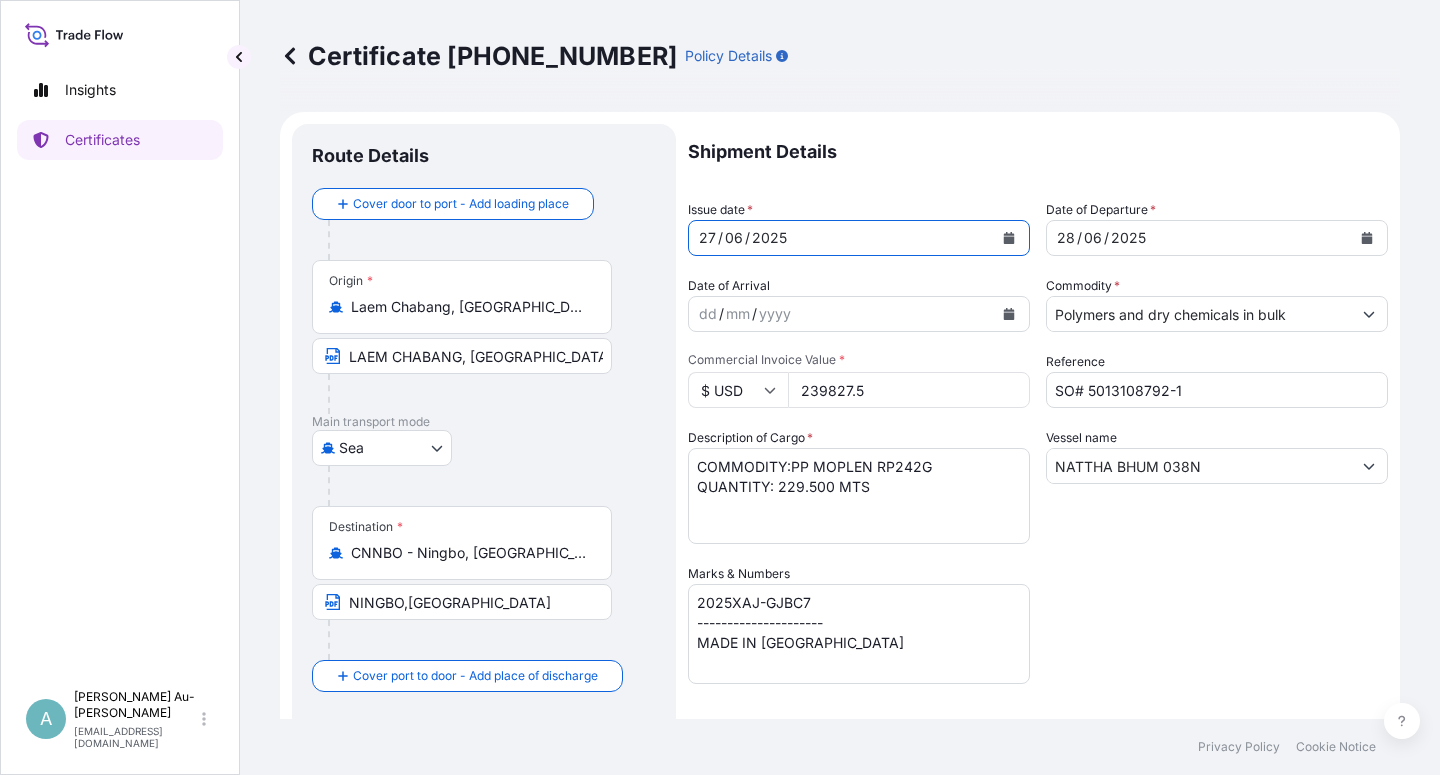 click at bounding box center (1009, 238) 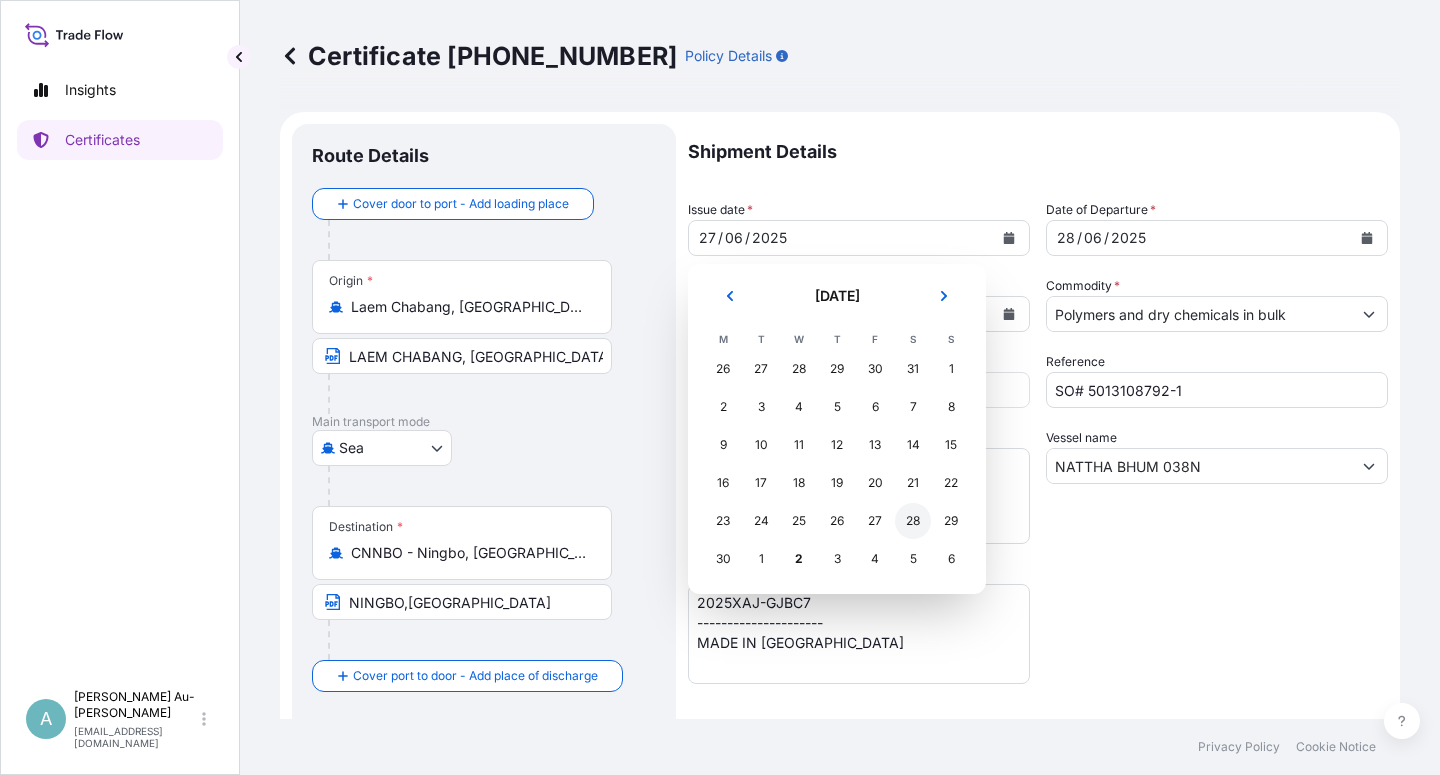 click on "28" at bounding box center [913, 521] 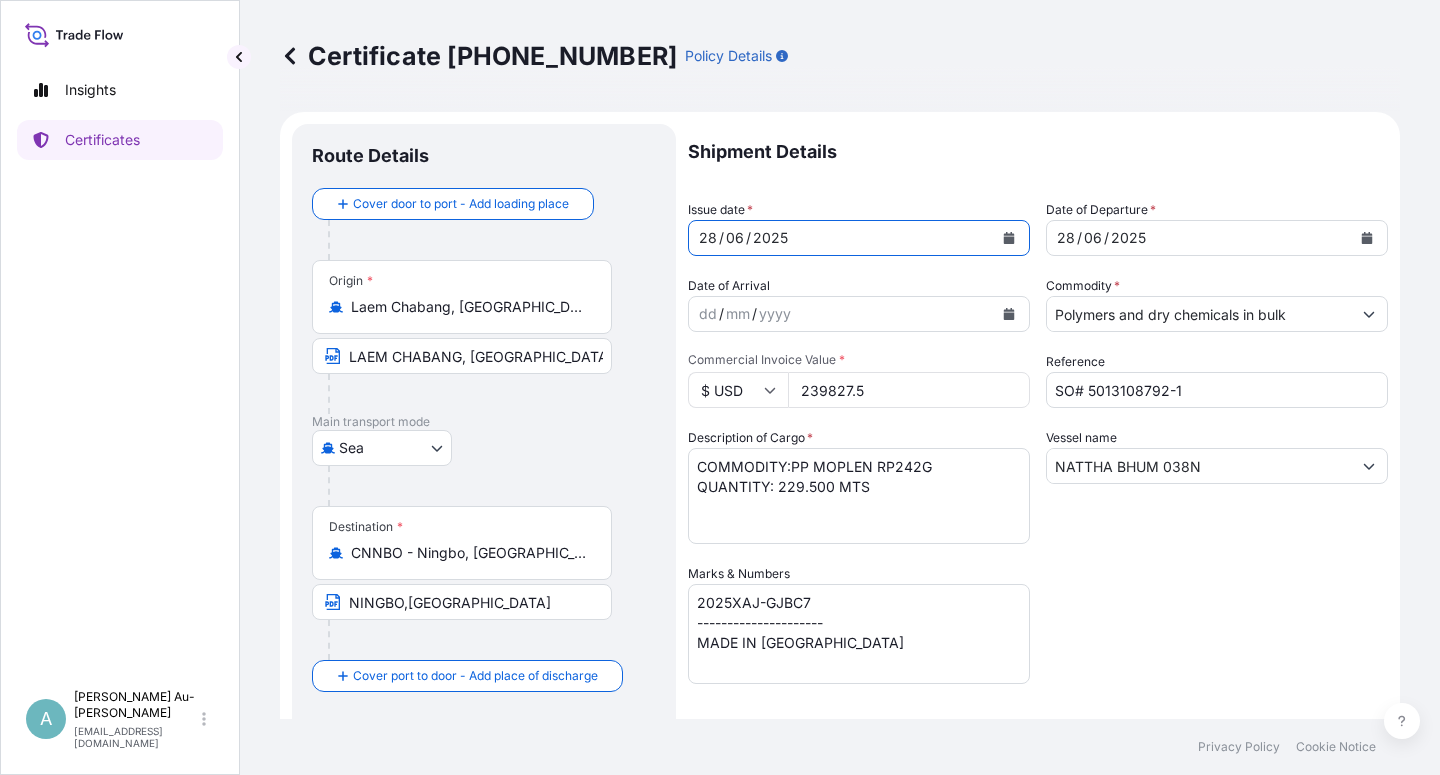 click 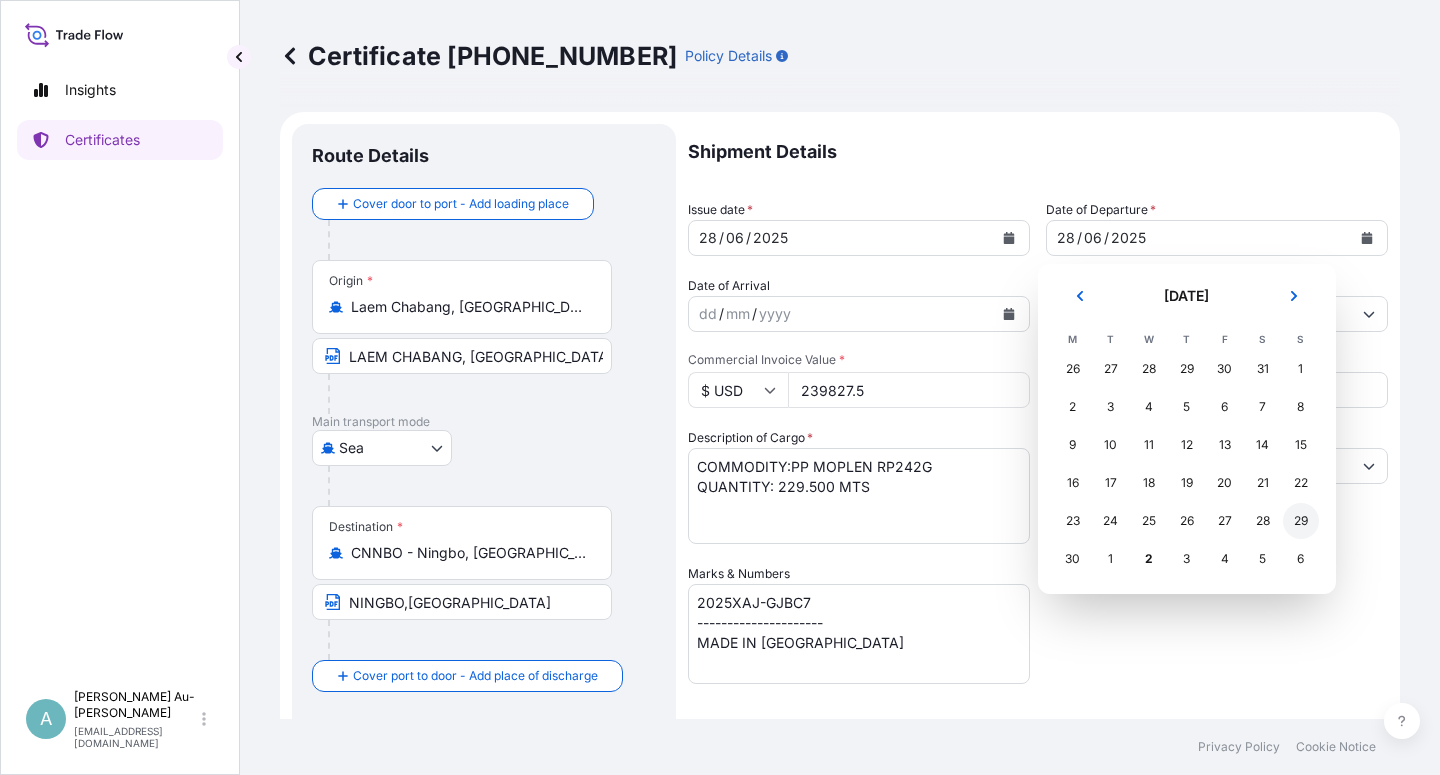 click on "29" at bounding box center [1301, 521] 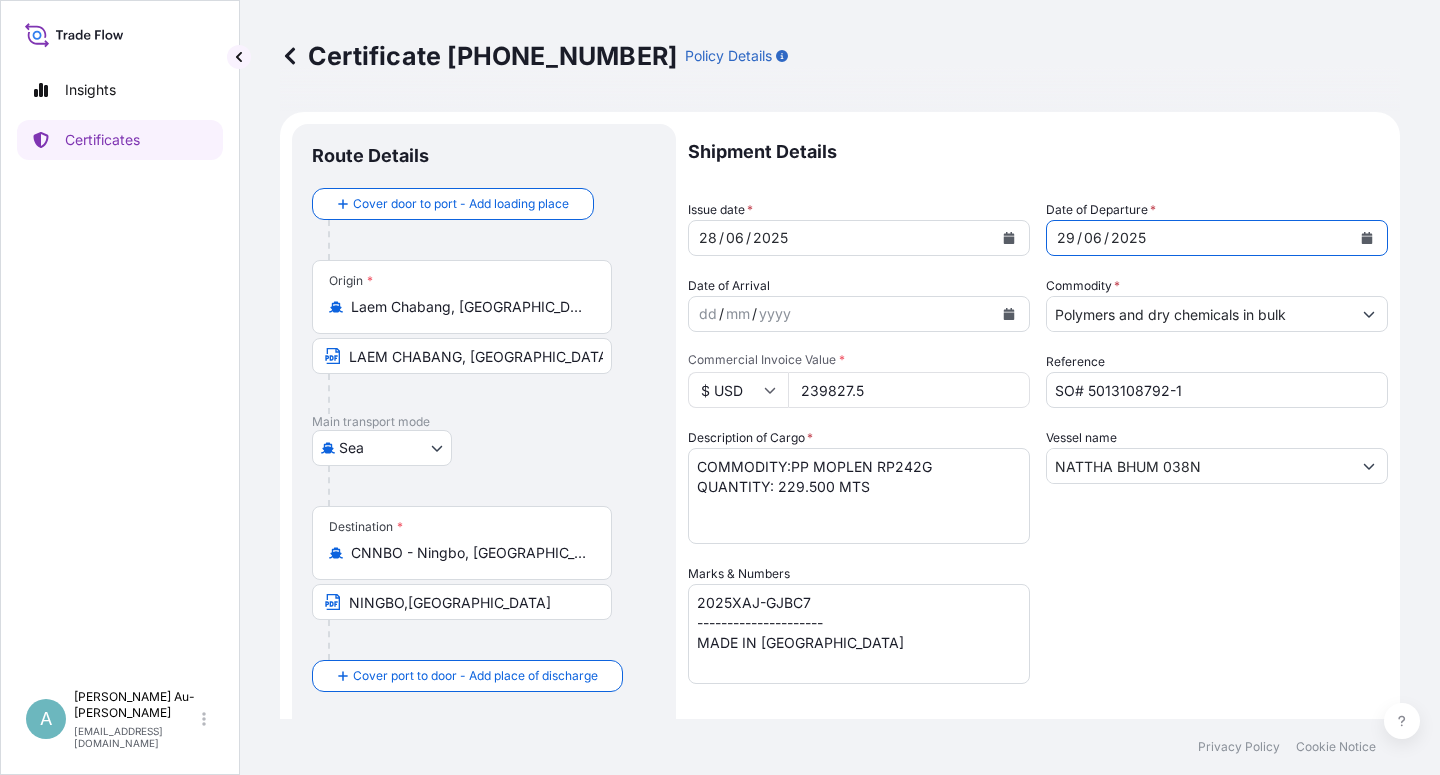 click on "Shipment Details Issue date * [DATE] Date of Departure * [DATE] Date of Arrival dd / mm / yyyy Commodity * Polymers and dry chemicals in bulk Packing Category Commercial Invoice Value    * $ USD 239827.5 Reference SO# 5013108792-1 Description of Cargo * COMMODITY:PP MOPLEN RP242G
QUANTITY: 229.500 MTS Vessel name NATTHA BHUM 038N Marks & Numbers 2025XAJ-GJBC7
---------------------
MADE IN [GEOGRAPHIC_DATA] Letter of Credit This shipment has a letter of credit Letter of credit * LC NUMBER: LC7679250185AG
CLAIMS, IF ANY, PAYABLE IN [GEOGRAPHIC_DATA] IN CURRENCY OF THE CREDIT(USD),
COVERING INSTITUTE CARGO CLAUSES (A), INSTITUTE WAR CLAUSES (CARGO),
INSTITUTE STRIKES CLAUSES (CARGO).
NUMBER OF ORIGINALS ISSUED: 02 (ONE ORIGINAL AND ONE DUPLICATE) Letter of credit may not exceed 12000 characters Assured Details Primary Assured * Basell Asia Pacific Limited Basell Asia Pacific Limited Named Assured Named Assured Address" at bounding box center (1038, 638) 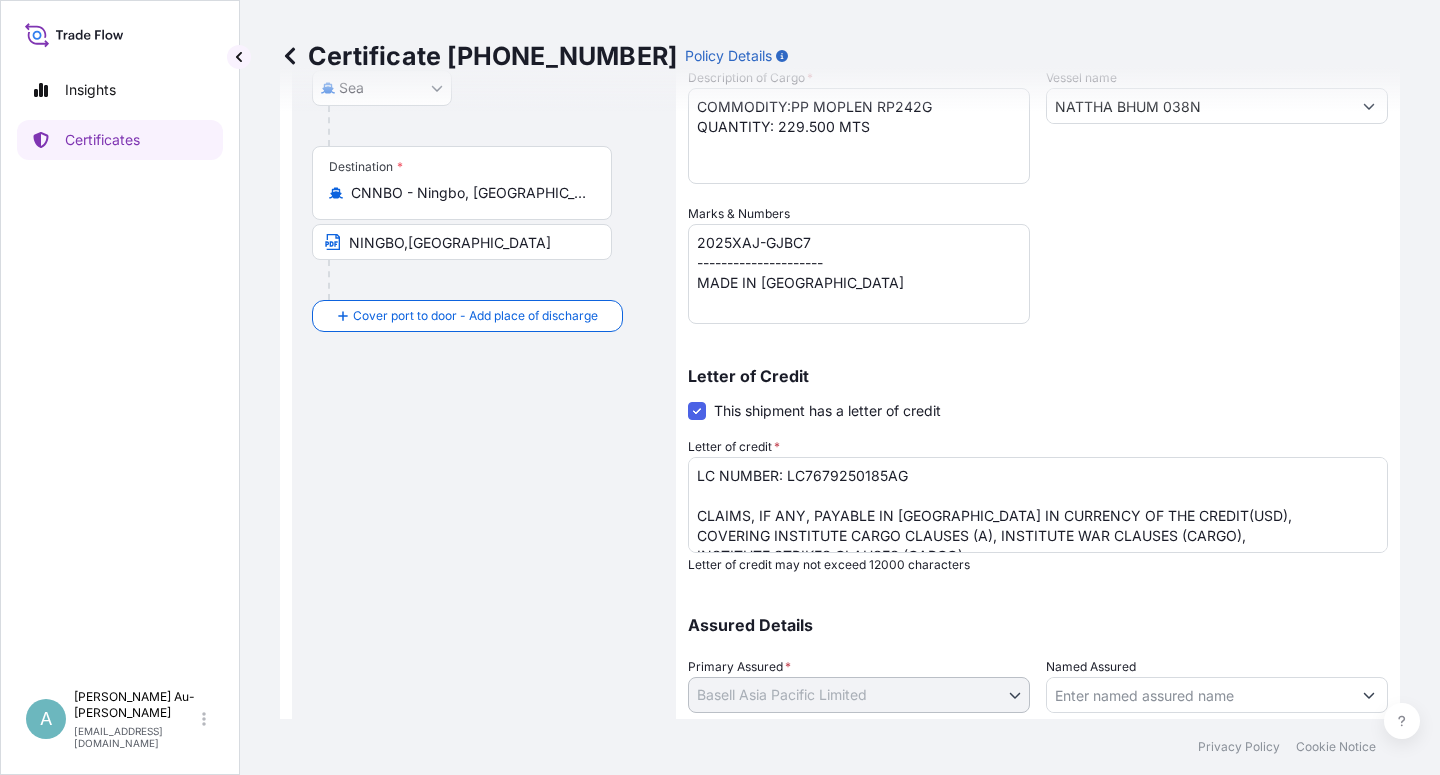 scroll, scrollTop: 490, scrollLeft: 0, axis: vertical 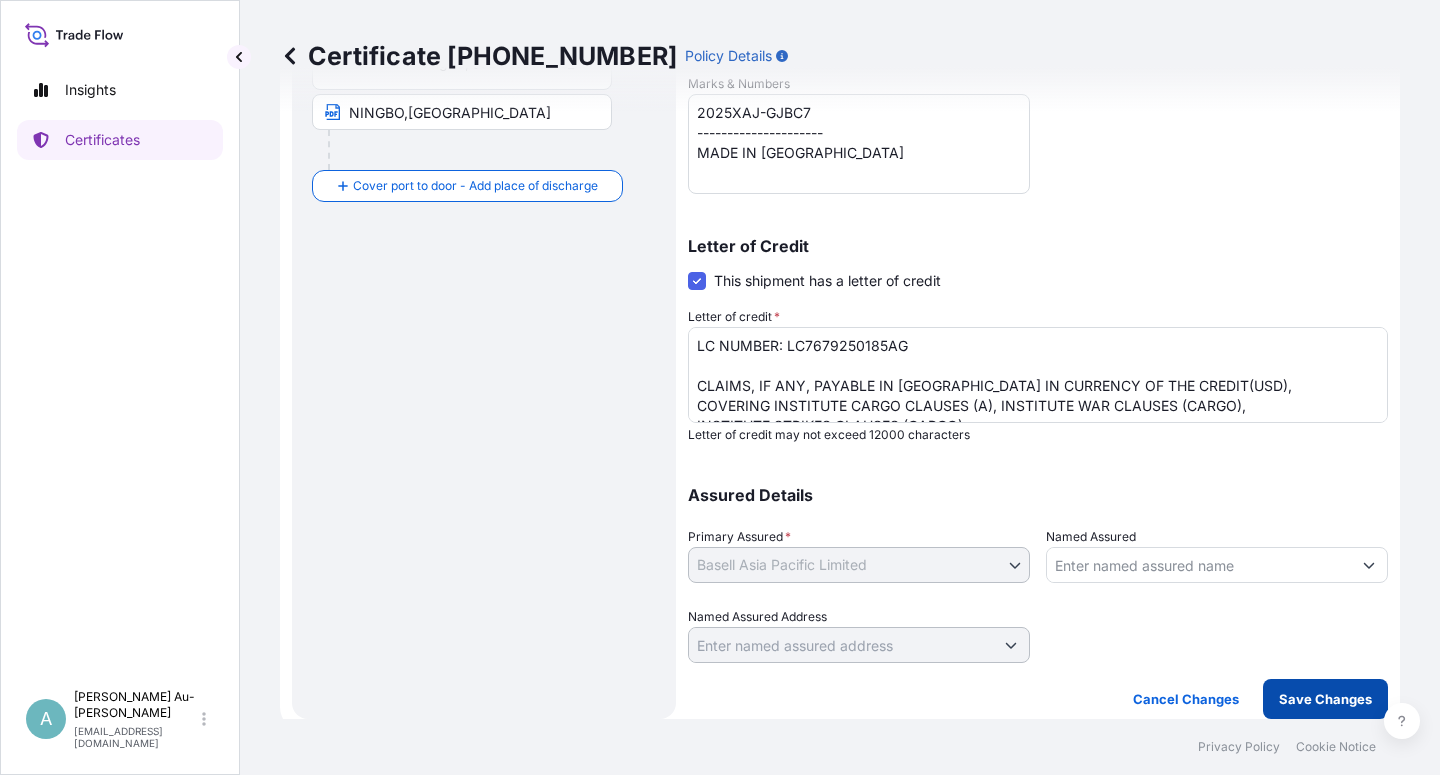 click on "Save Changes" at bounding box center [1325, 699] 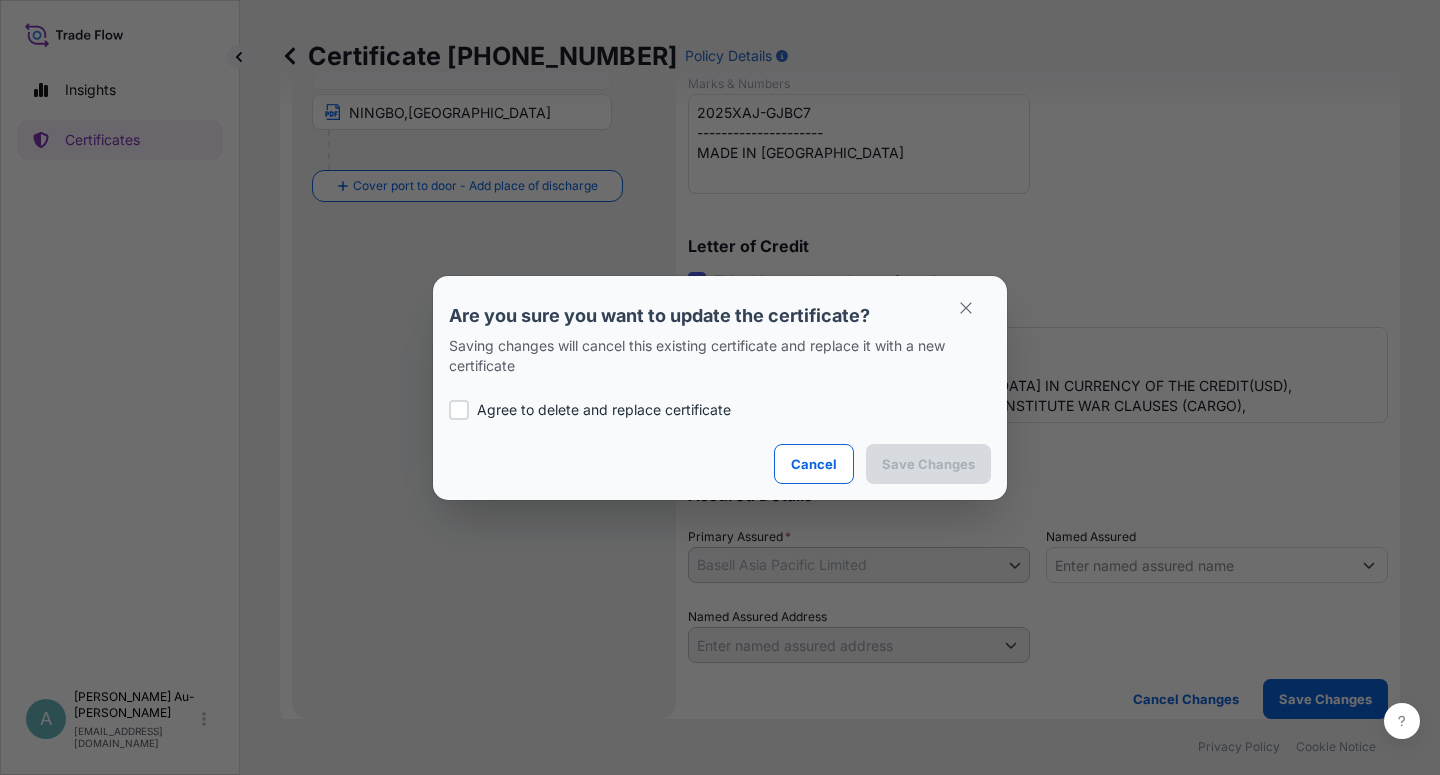 click on "Agree to delete and replace certificate" at bounding box center (720, 410) 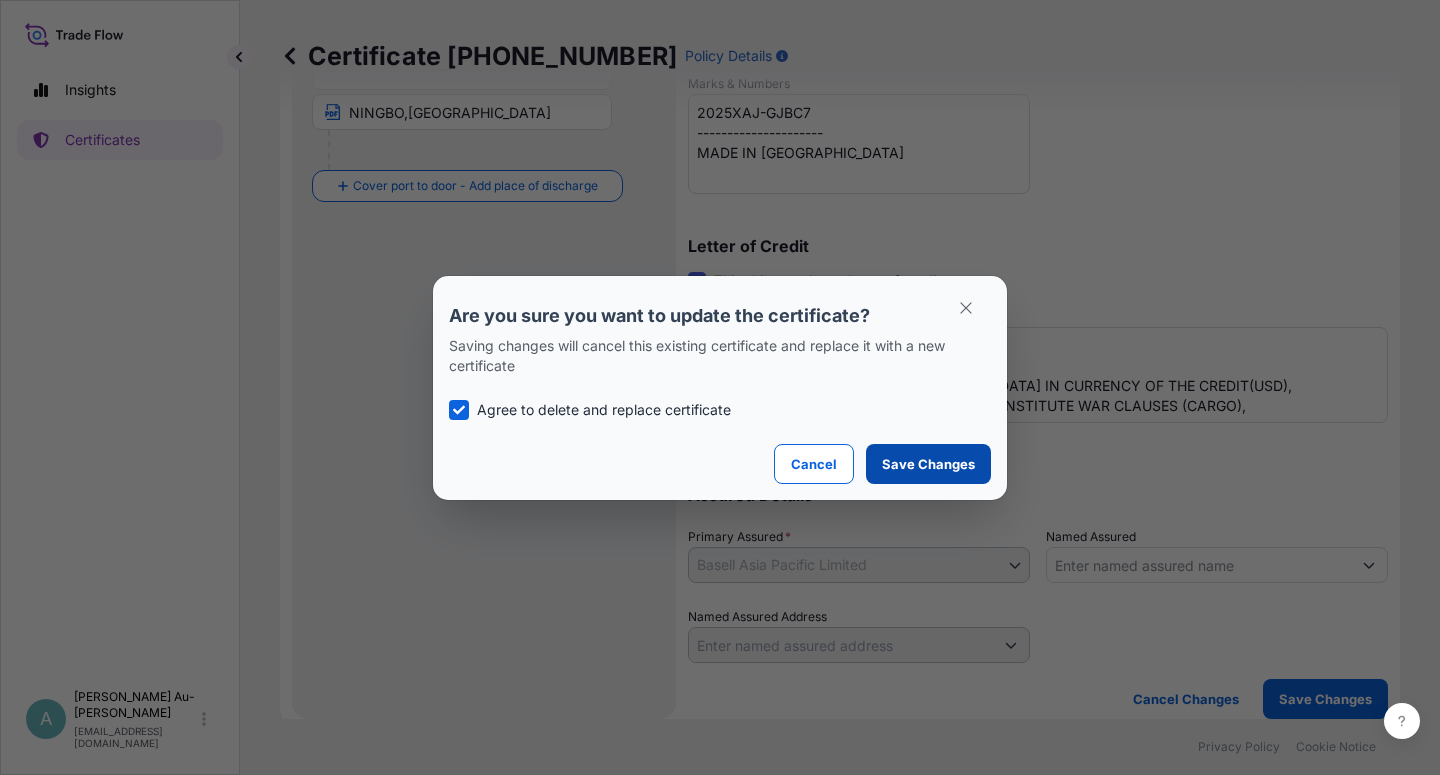 click on "Save Changes" at bounding box center [928, 464] 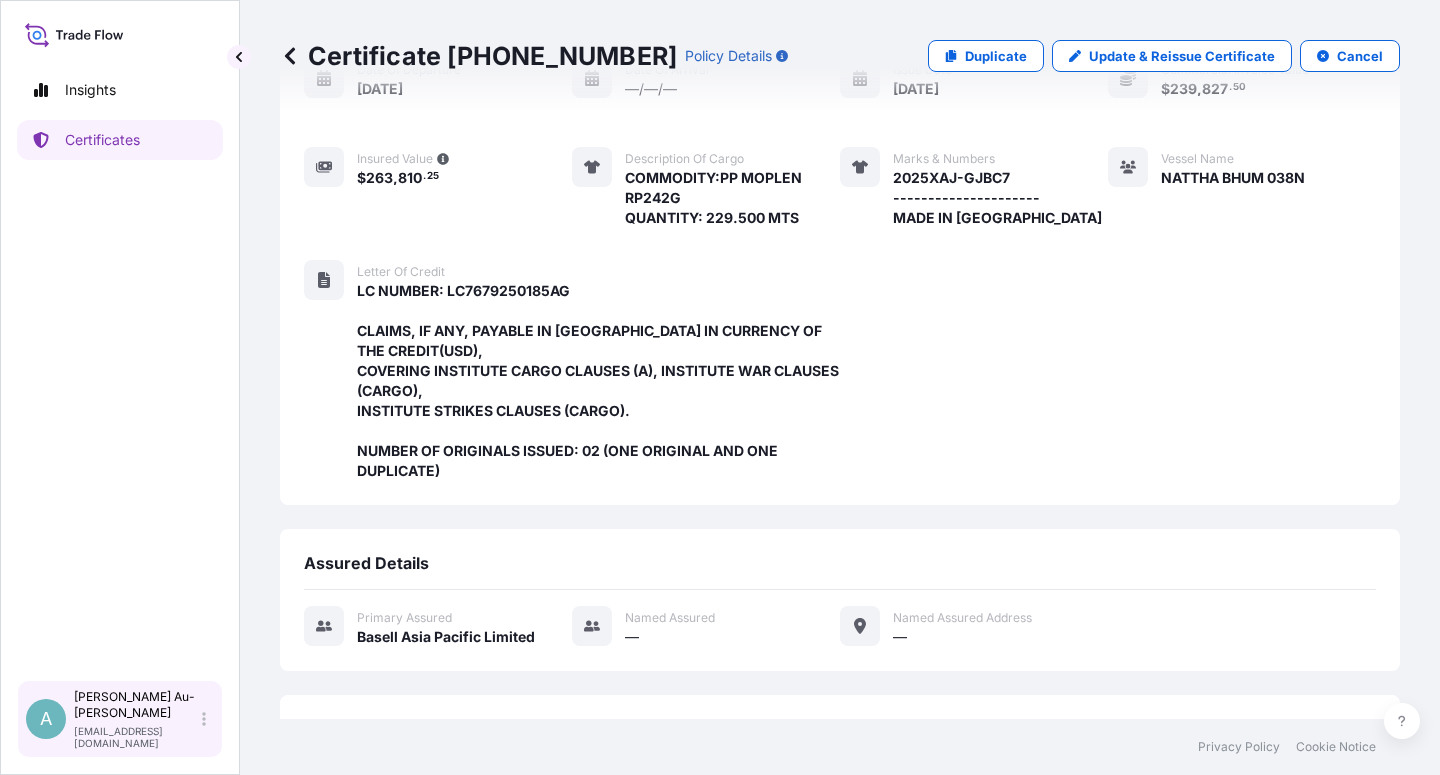scroll, scrollTop: 614, scrollLeft: 0, axis: vertical 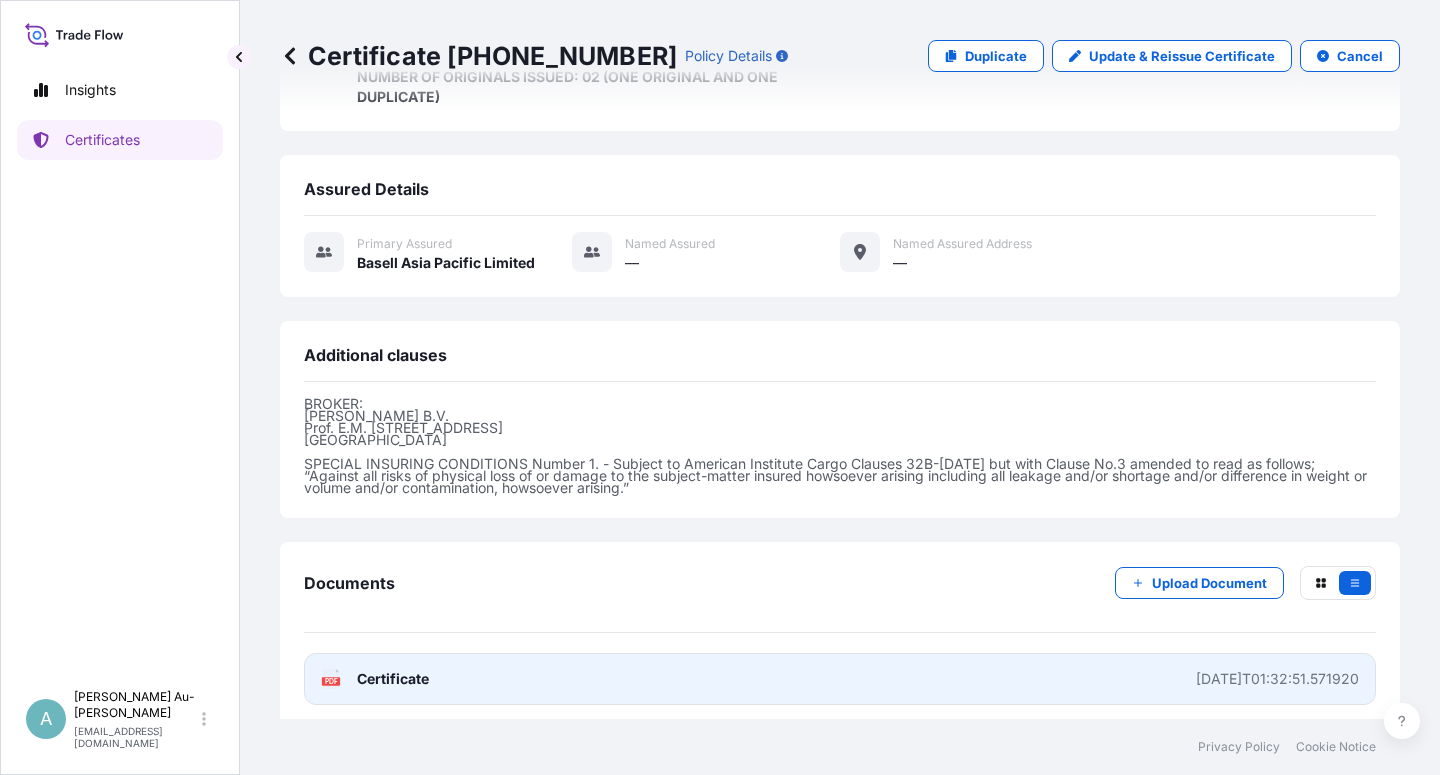 click on "Certificate" at bounding box center [393, 679] 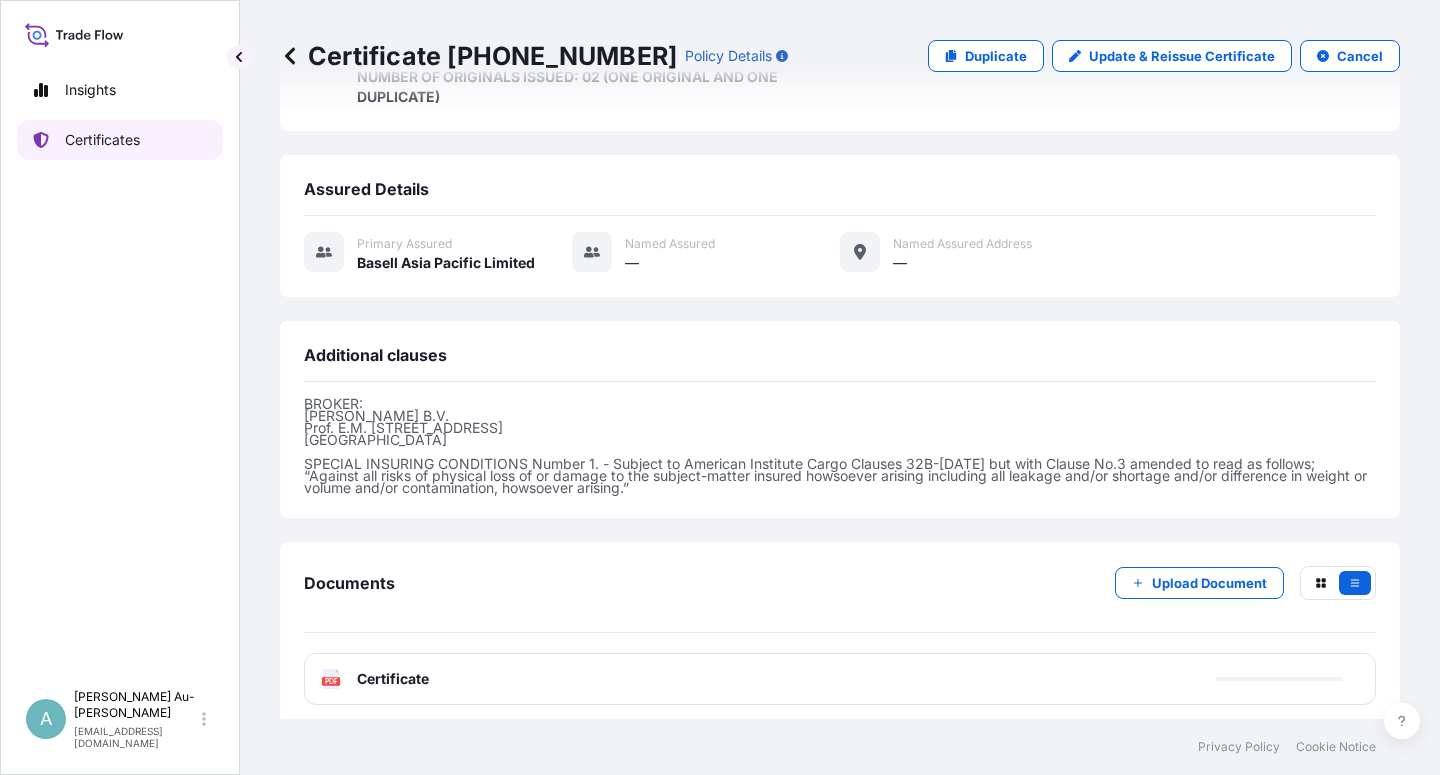 click on "Certificates" at bounding box center [120, 140] 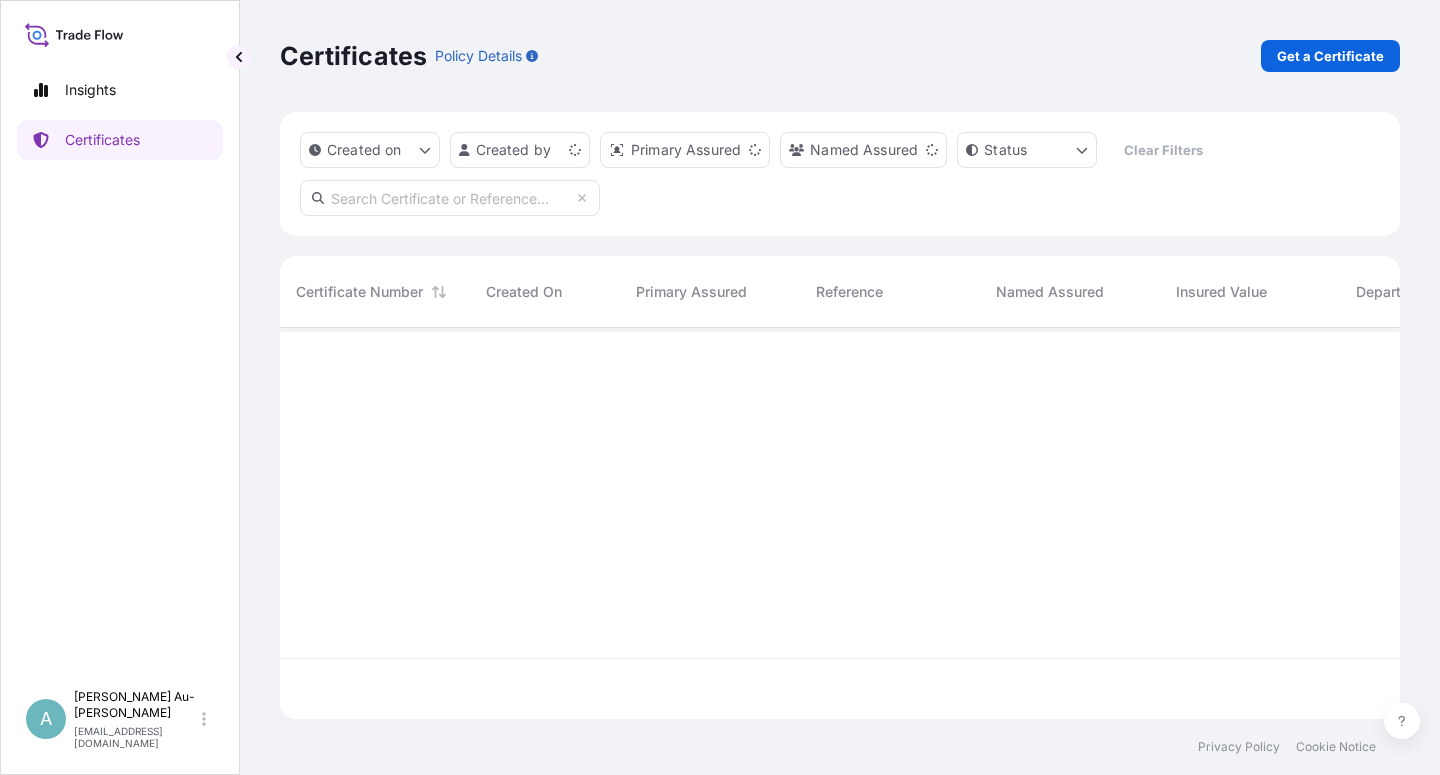 scroll, scrollTop: 18, scrollLeft: 18, axis: both 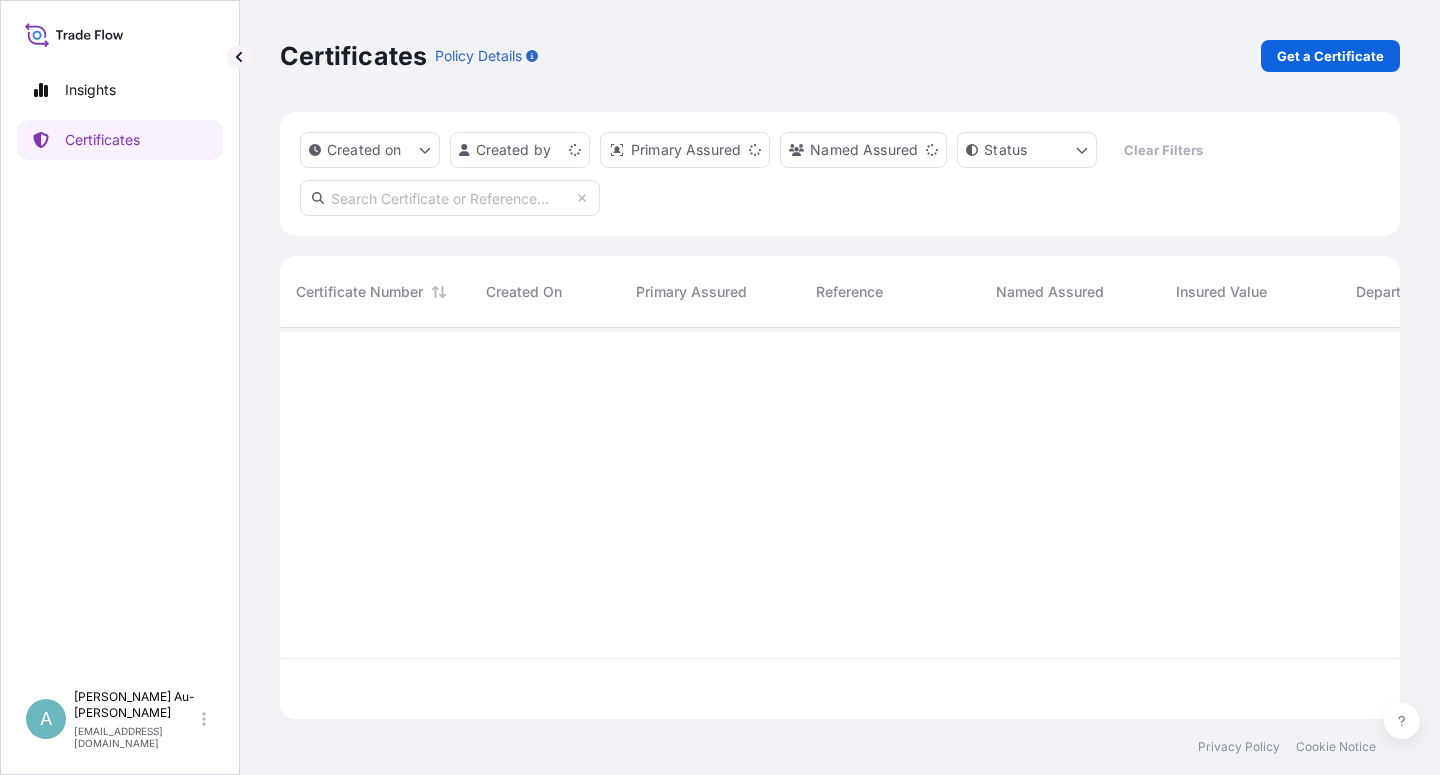 click at bounding box center [450, 198] 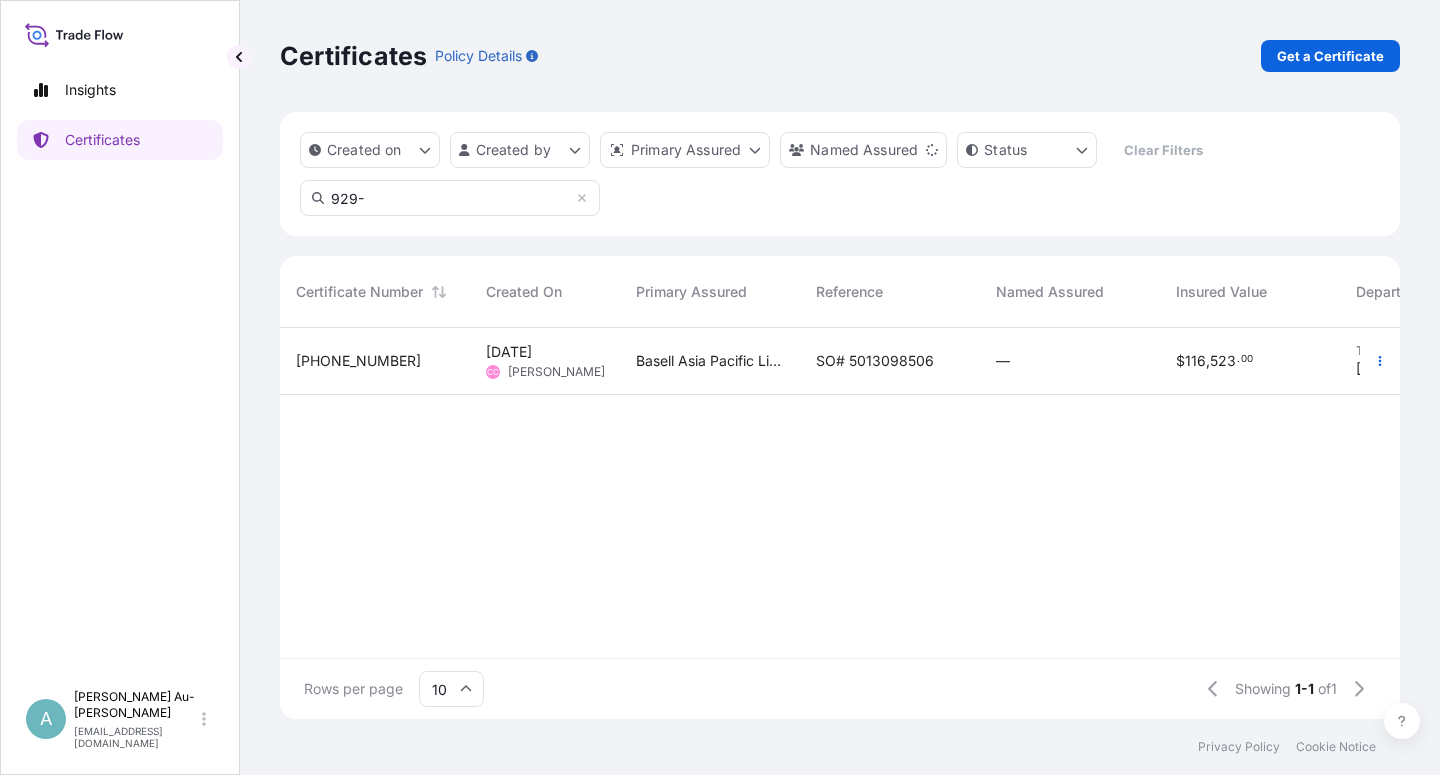 type on "929-" 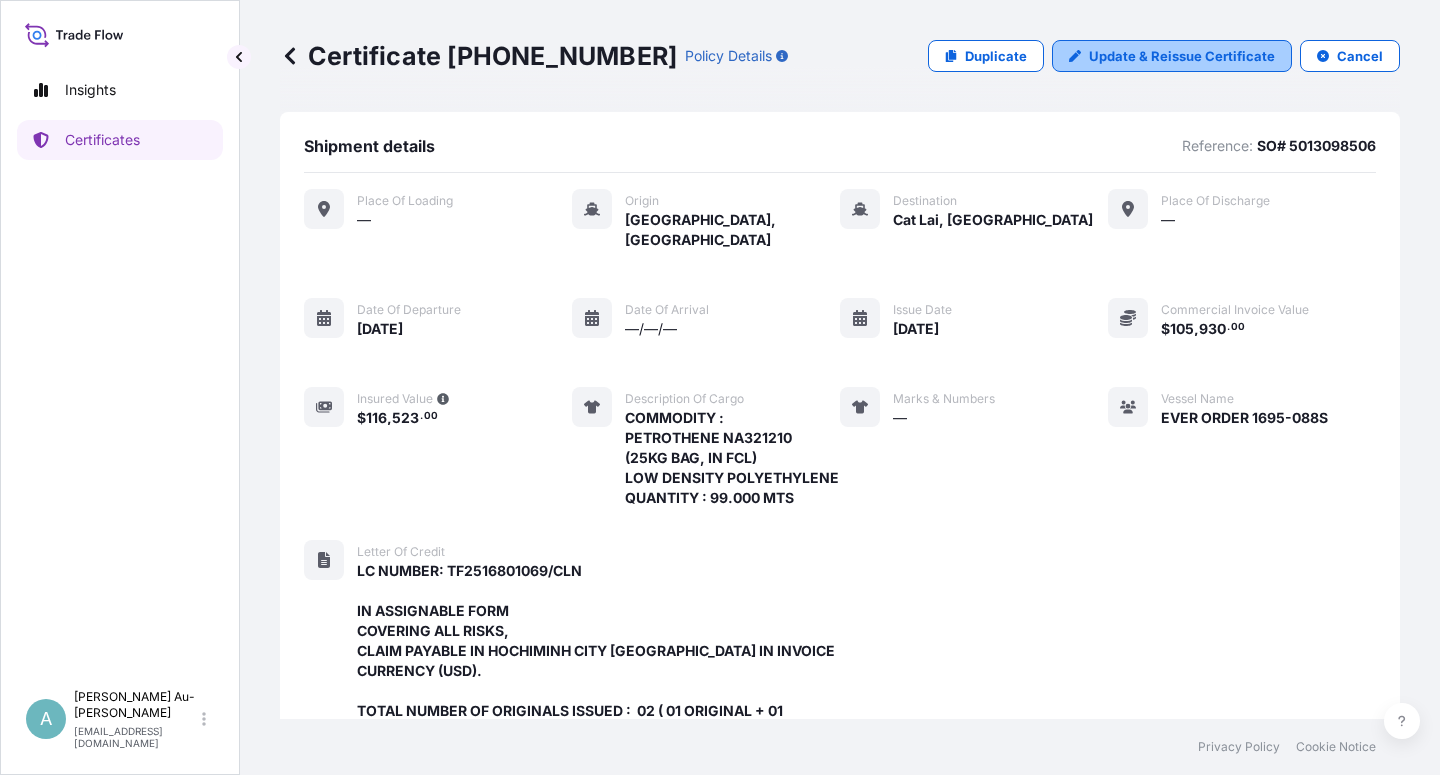 click on "Update & Reissue Certificate" at bounding box center [1182, 56] 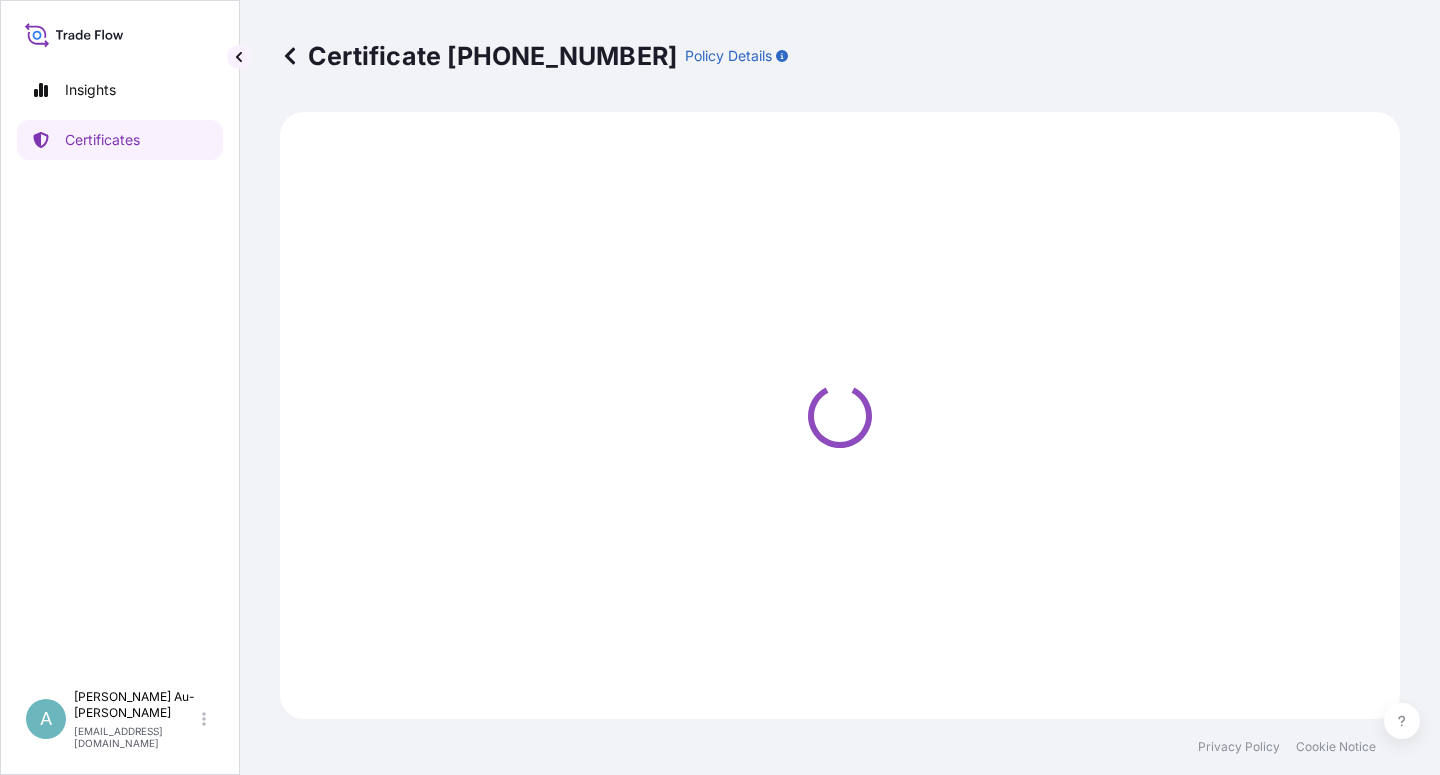select on "Sea" 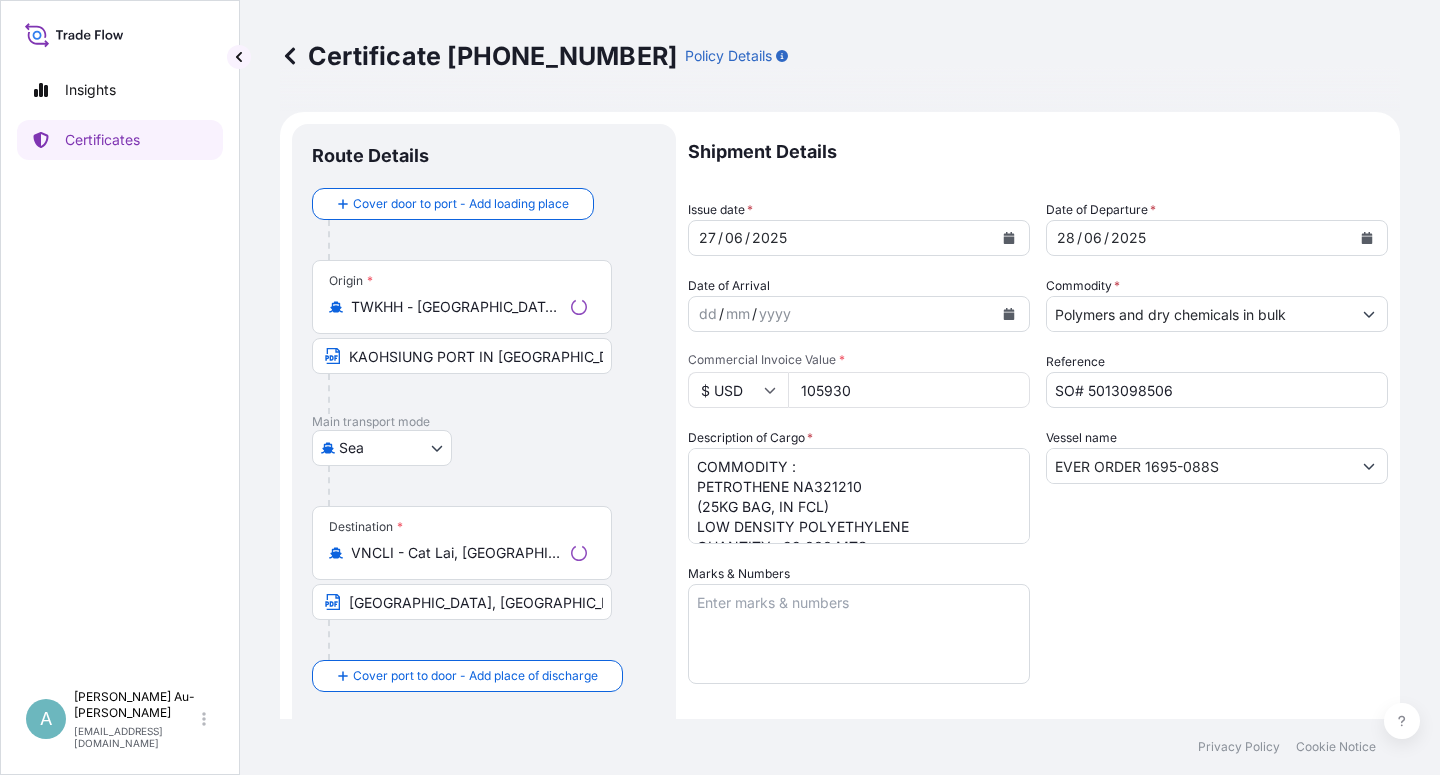 select on "32034" 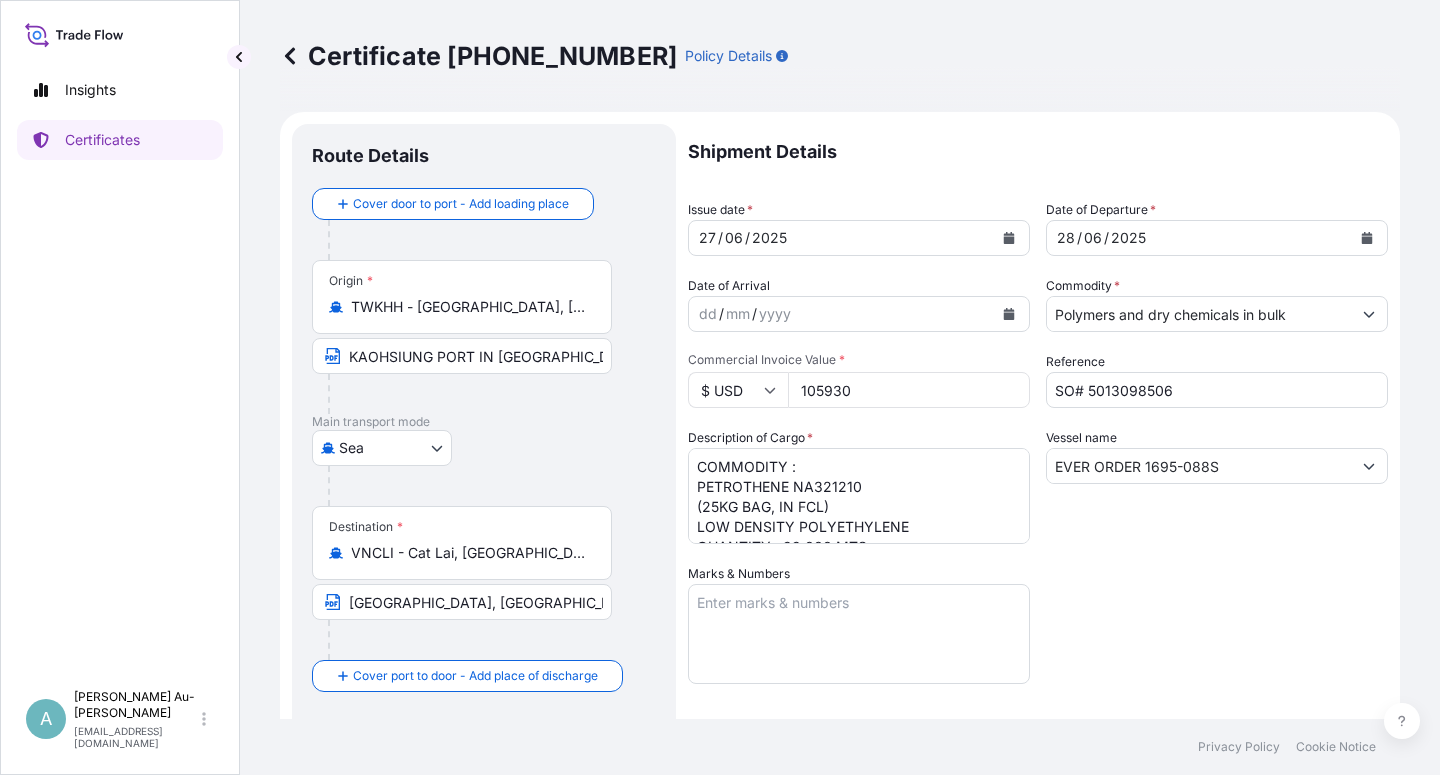 click at bounding box center [1009, 238] 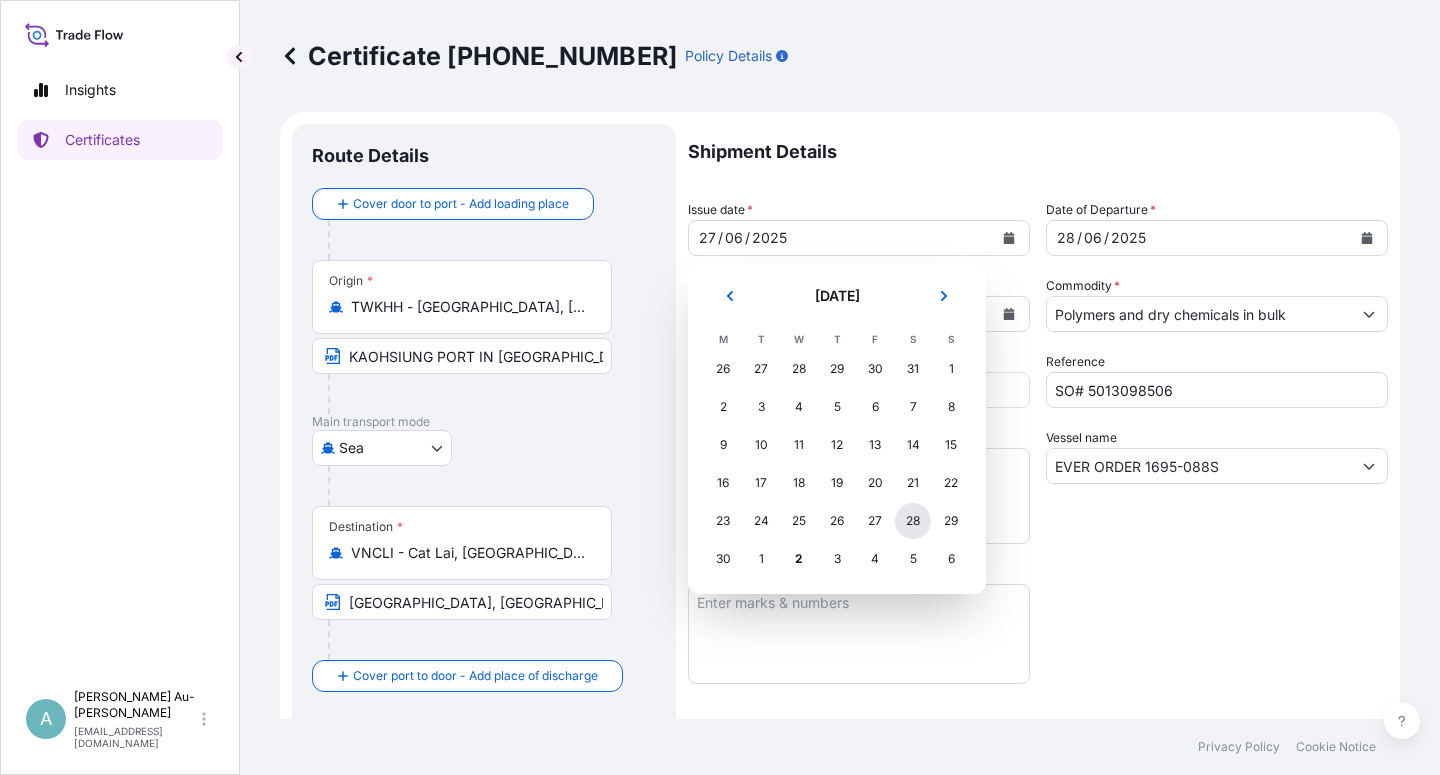 click on "28" at bounding box center [913, 521] 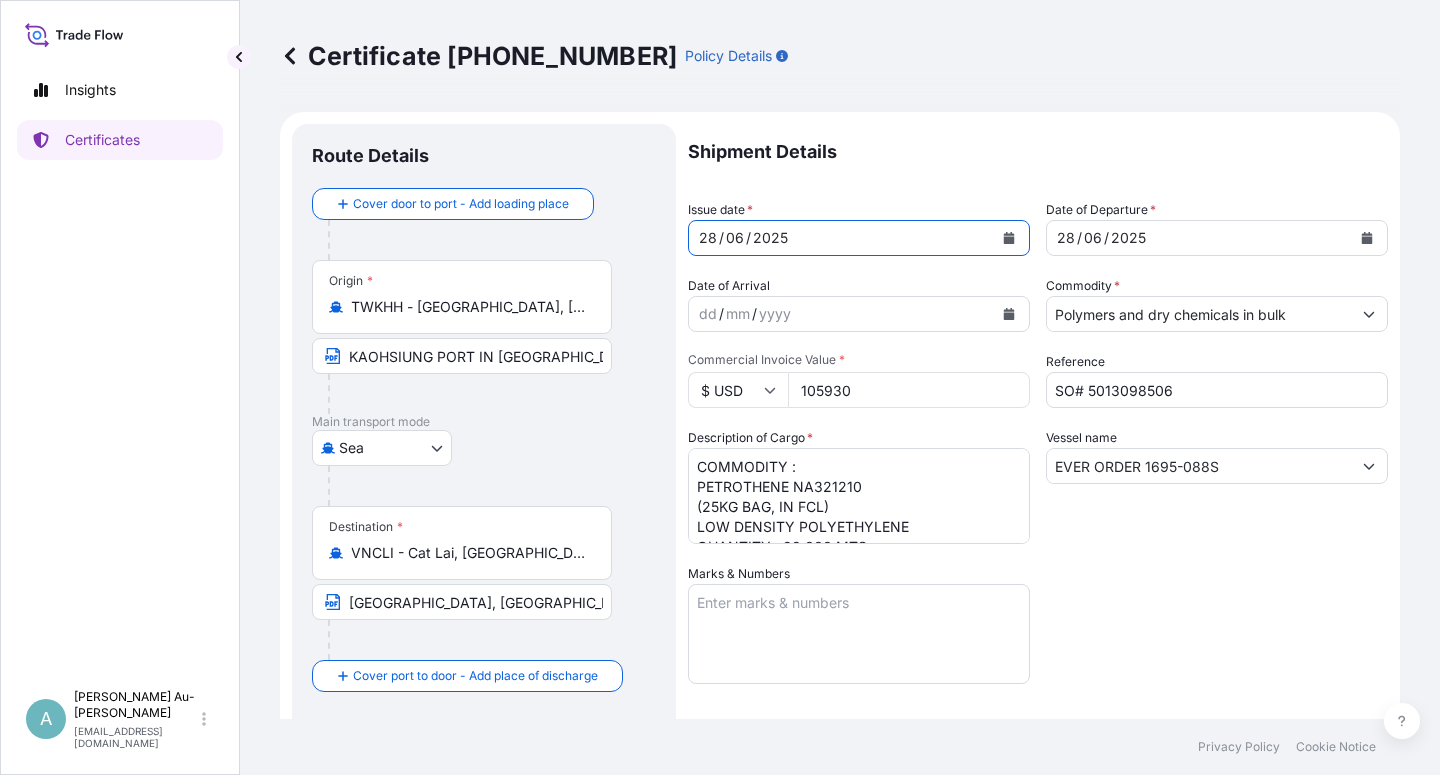 click on "[DATE]" at bounding box center (1199, 238) 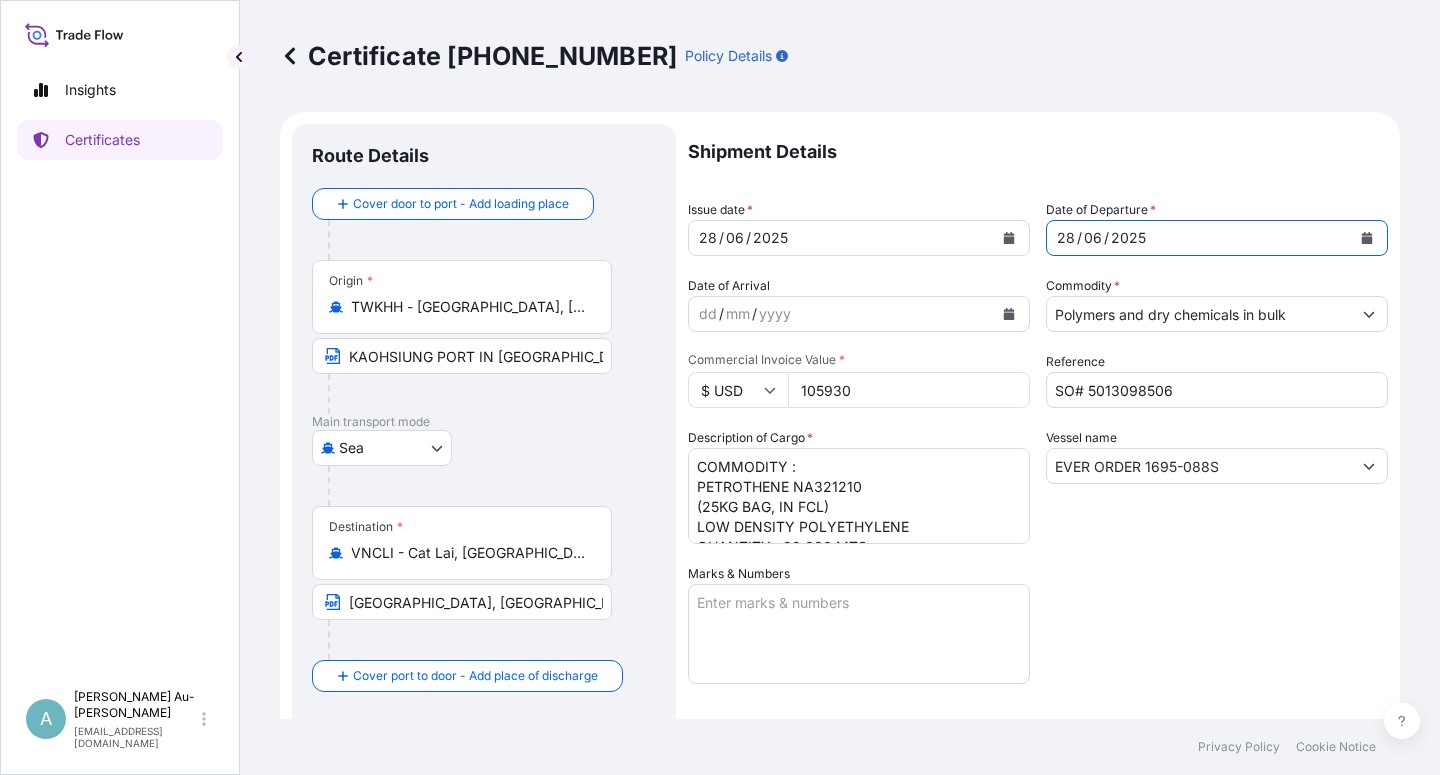 click 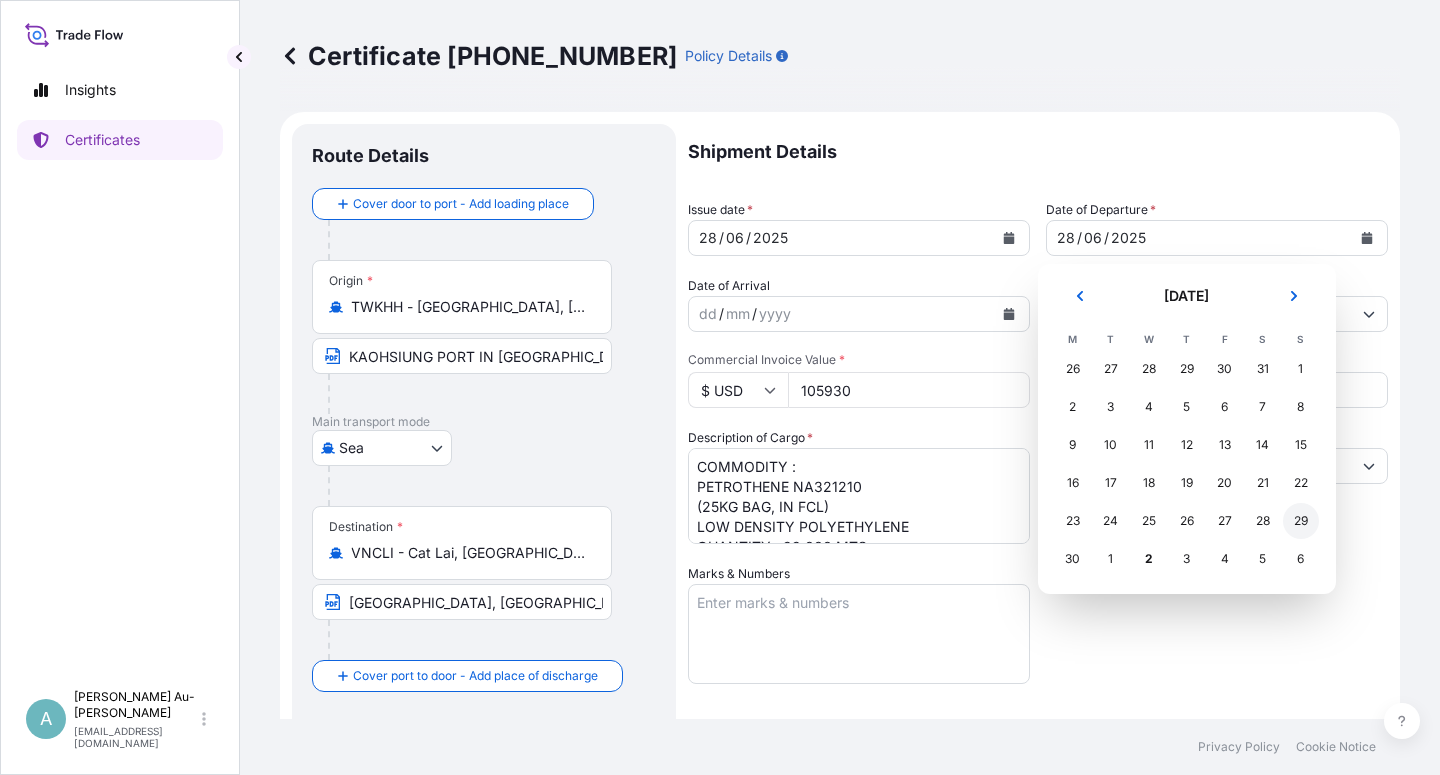 click on "29" at bounding box center (1301, 521) 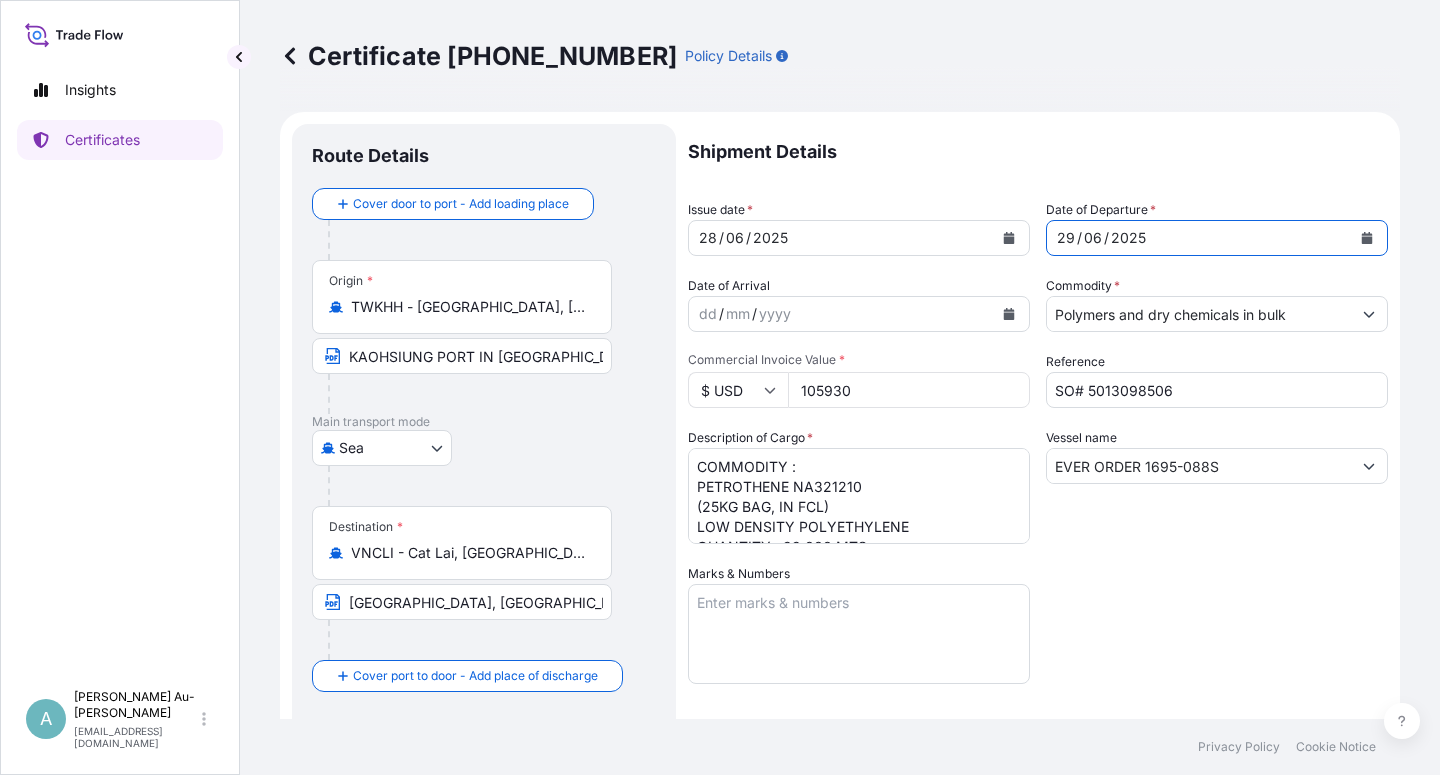 click on "Shipment Details Issue date * [DATE] Date of Departure * [DATE] Date of Arrival dd / mm / yyyy Commodity * Polymers and dry chemicals in bulk Packing Category Commercial Invoice Value    * $ USD 105930 Reference SO# 5013098506 Description of Cargo * COMMODITY :
PETROTHENE NA321210
(25KG BAG, IN FCL)
LOW DENSITY POLYETHYLENE
QUANTITY : 99.000 MTS Vessel name EVER ORDER 1695-088S Marks & Numbers Letter of Credit This shipment has a letter of credit Letter of credit * LC NUMBER: TF2516801069/CLN
IN ASSIGNABLE FORM
COVERING ALL RISKS,
CLAIM PAYABLE IN HOCHIMINH CITY [GEOGRAPHIC_DATA] IN INVOICE CURRENCY (USD).
TOTAL NUMBER OF ORIGINALS ISSUED :  02 ( 01 ORIGINAL + 01 DUPLICATE ) Letter of credit may not exceed 12000 characters Assured Details Primary Assured * Basell Asia Pacific Limited Basell Asia Pacific Limited Named Assured Named Assured Address" at bounding box center (1038, 638) 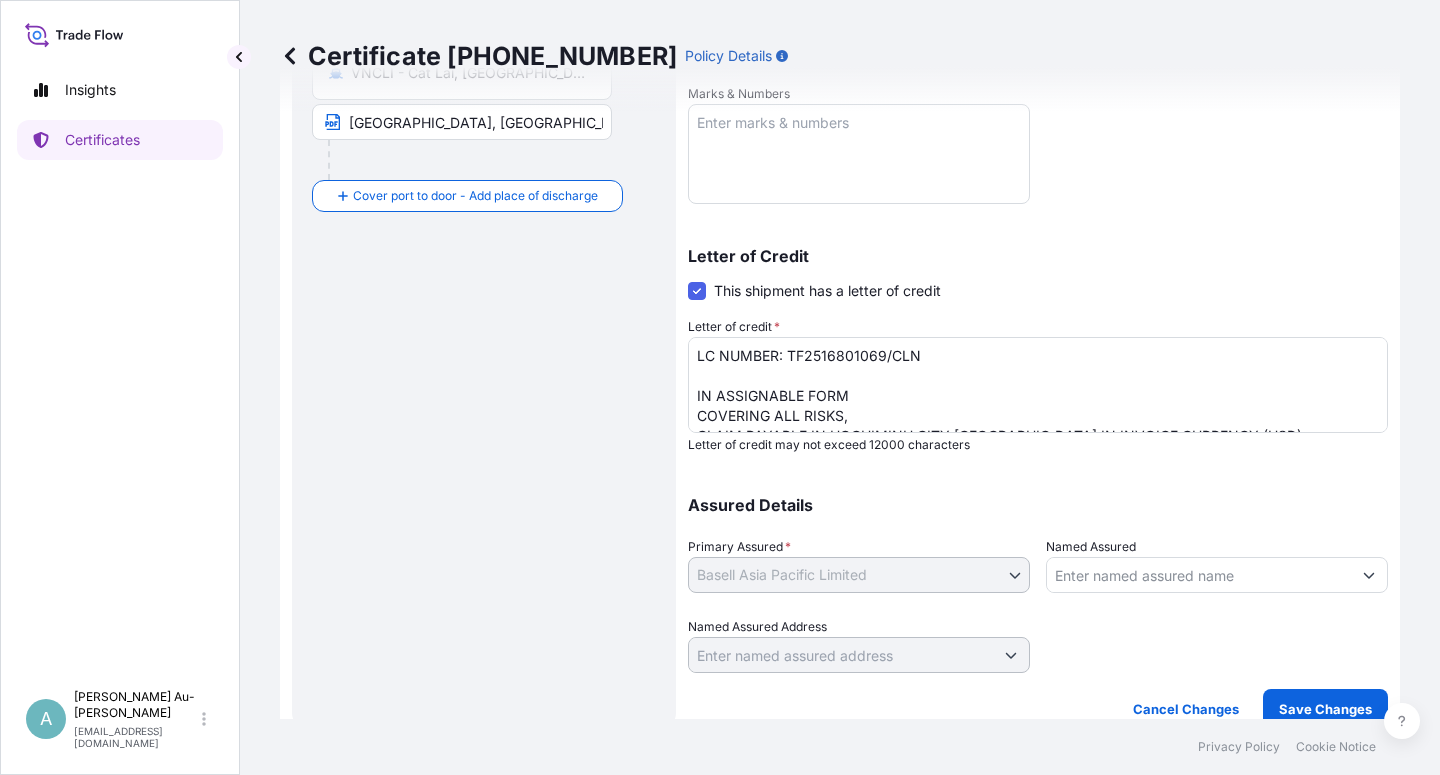 scroll, scrollTop: 490, scrollLeft: 0, axis: vertical 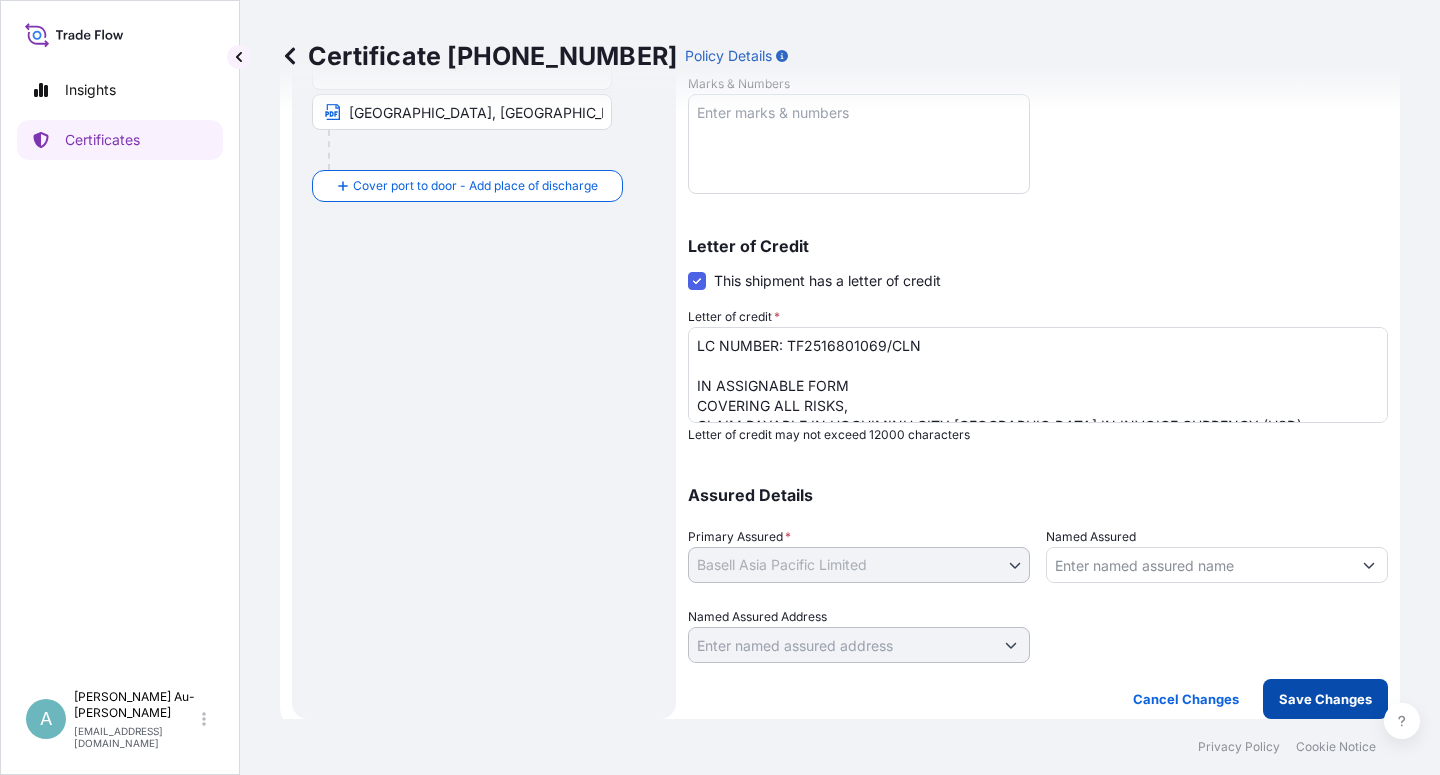 click on "Save Changes" at bounding box center (1325, 699) 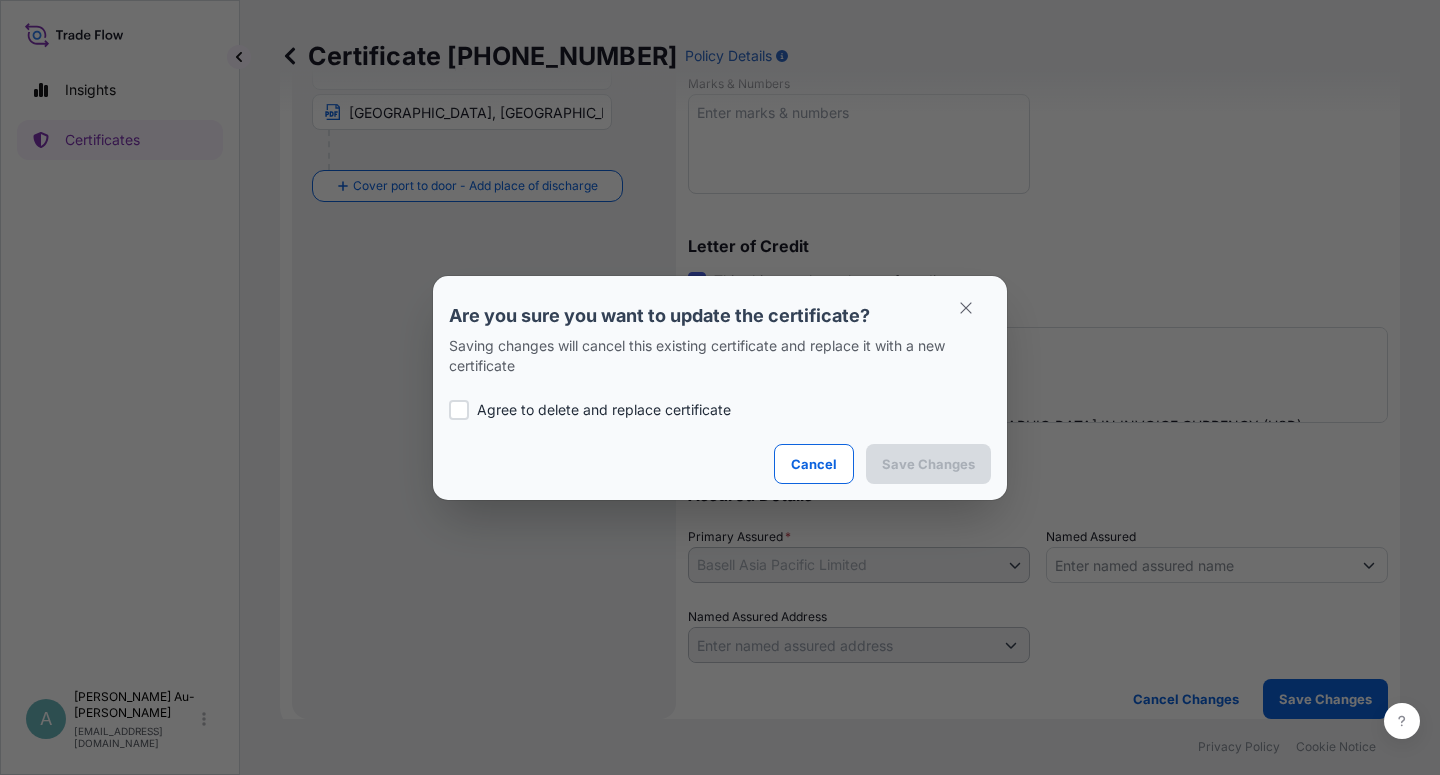 click on "Agree to delete and replace certificate" at bounding box center [604, 410] 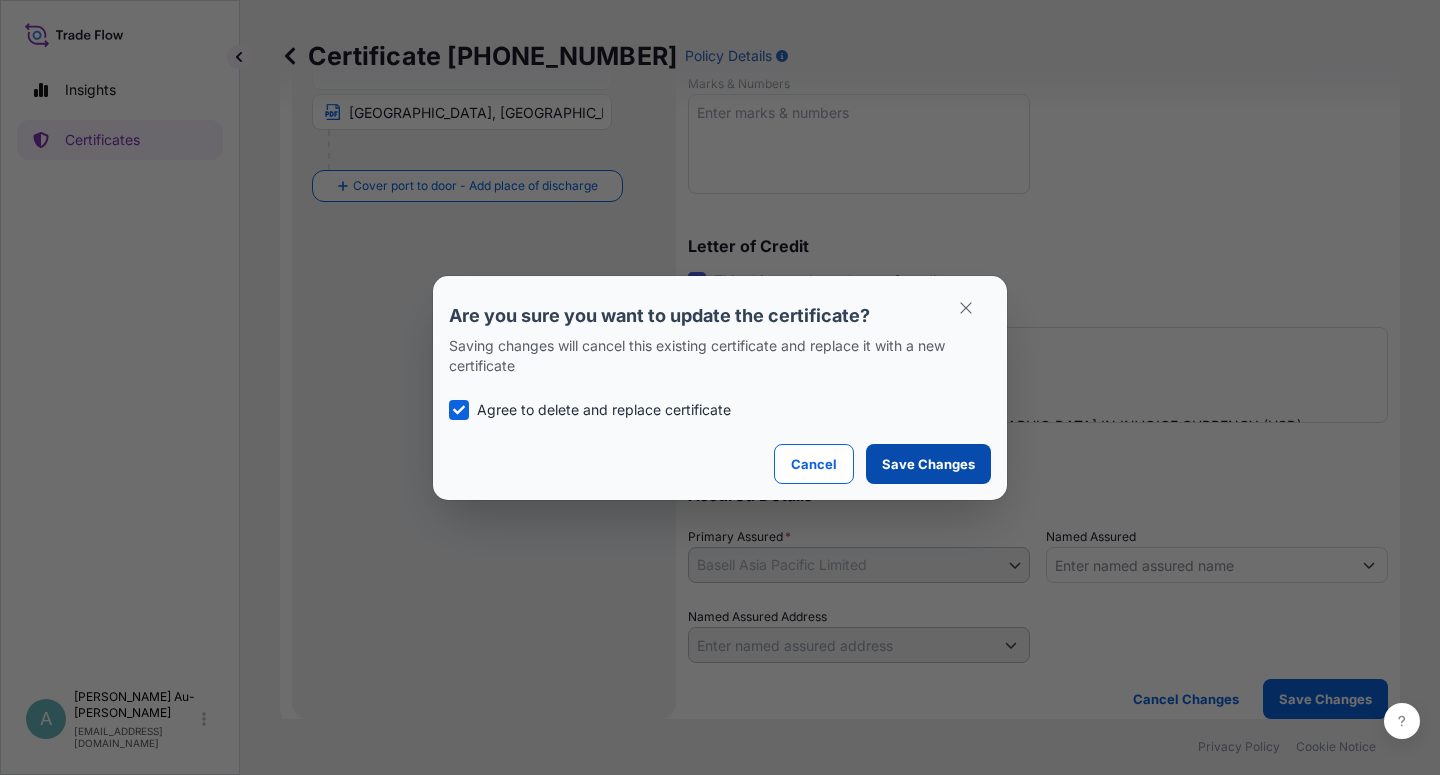 click on "Save Changes" at bounding box center [928, 464] 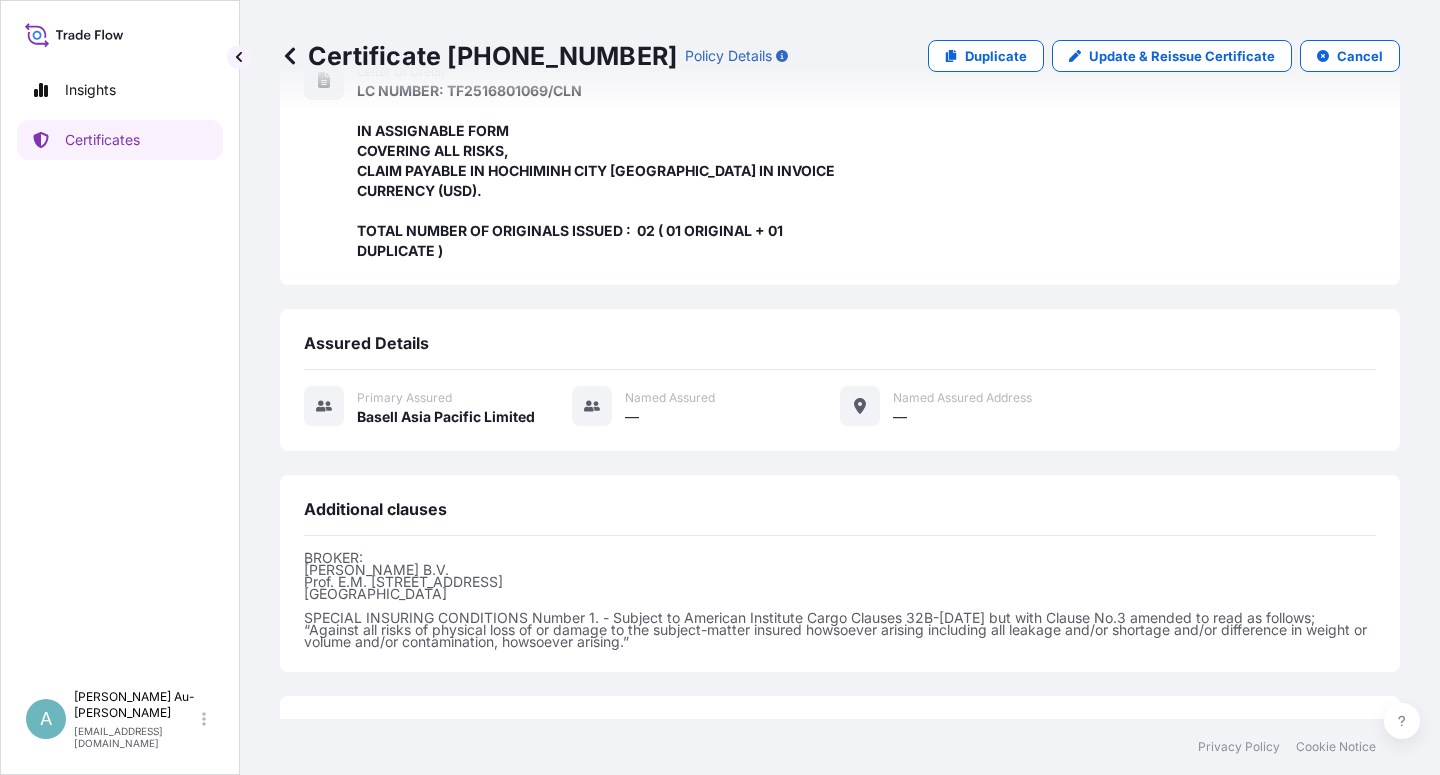 scroll, scrollTop: 654, scrollLeft: 0, axis: vertical 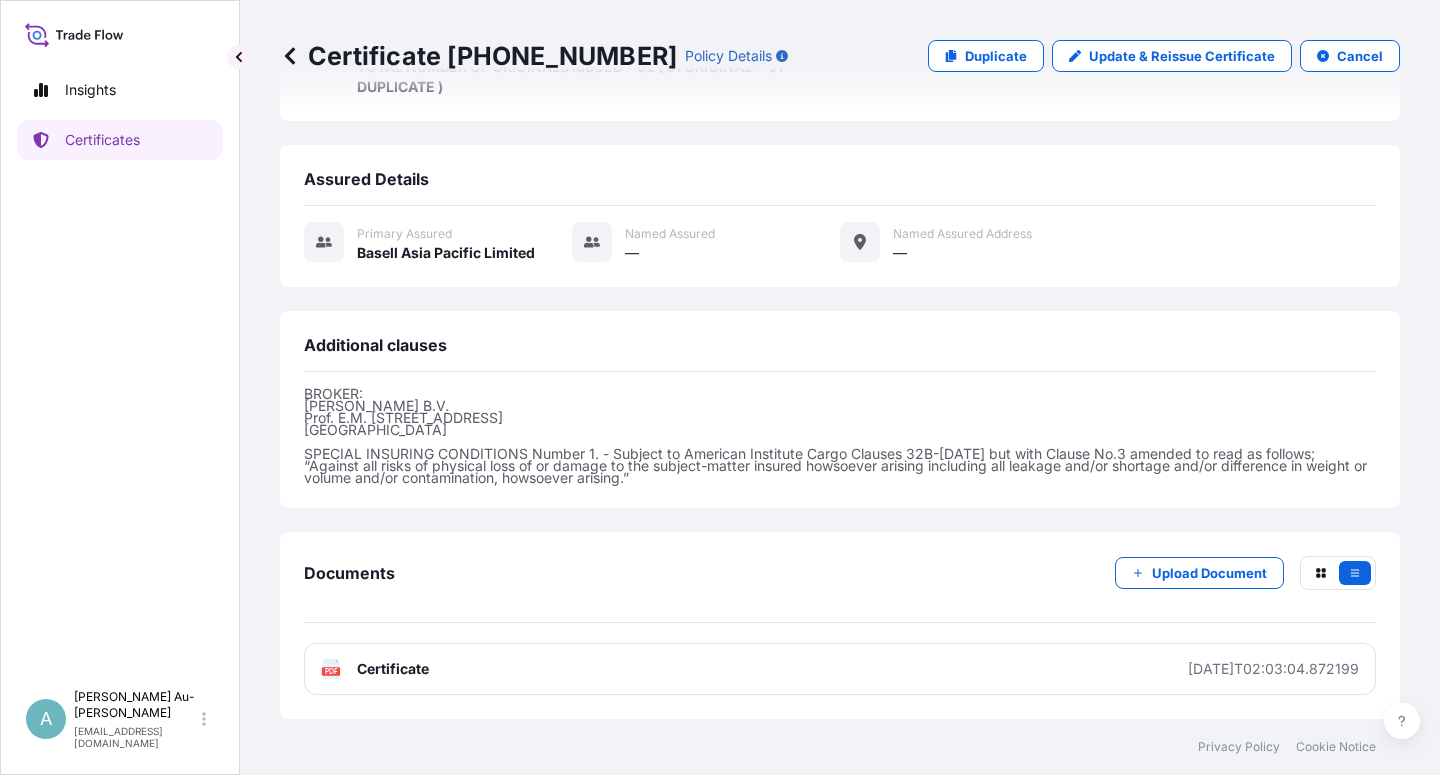 click on "Certificate" at bounding box center [393, 669] 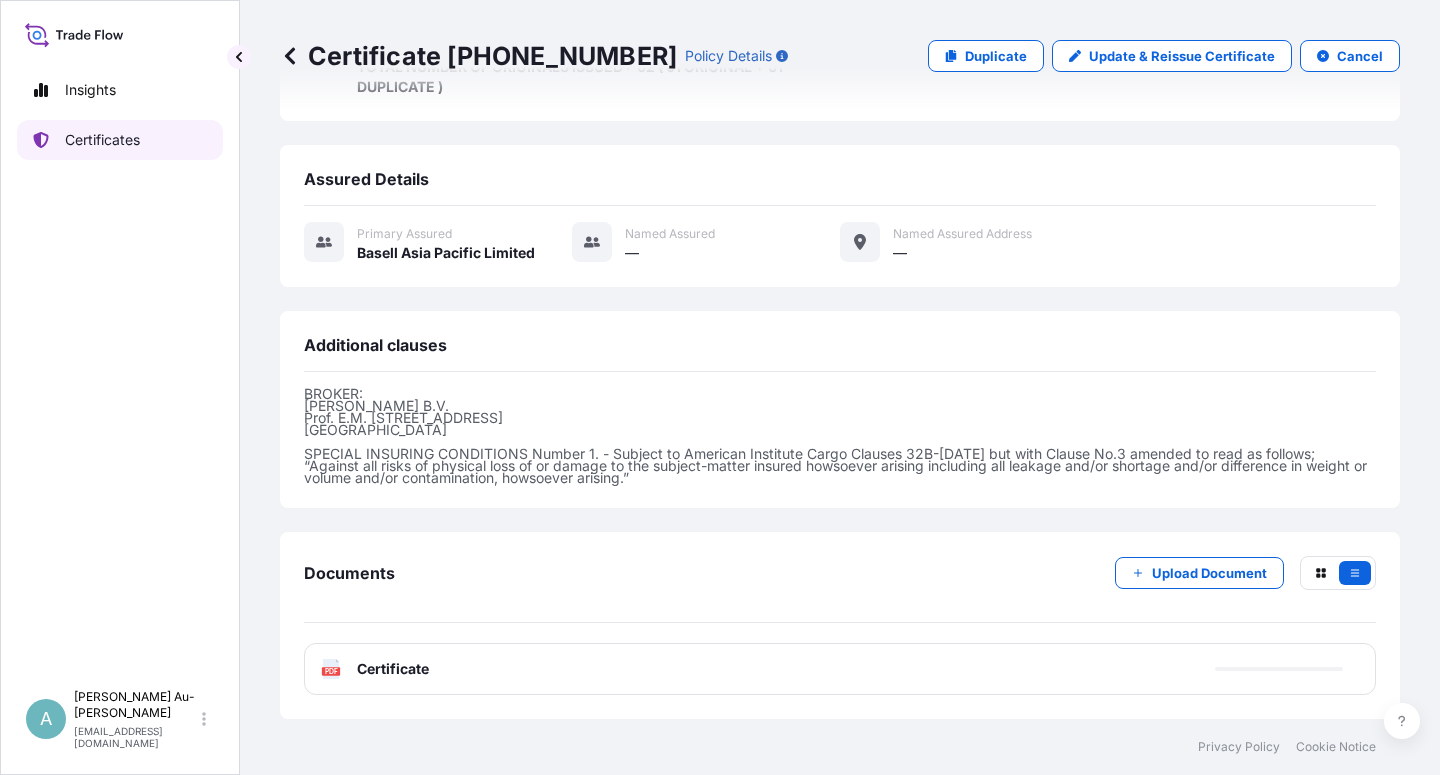 click on "Certificates" at bounding box center (120, 140) 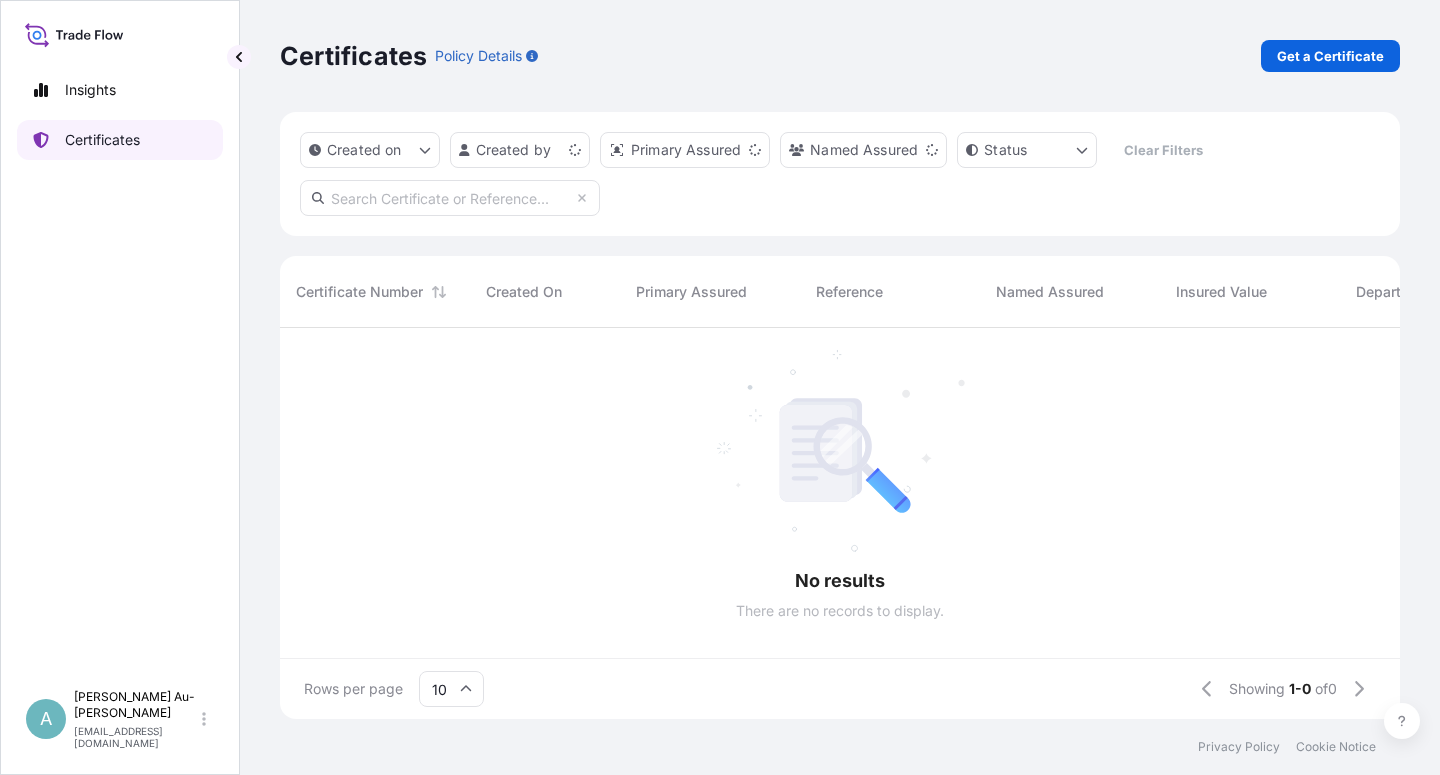 scroll, scrollTop: 0, scrollLeft: 0, axis: both 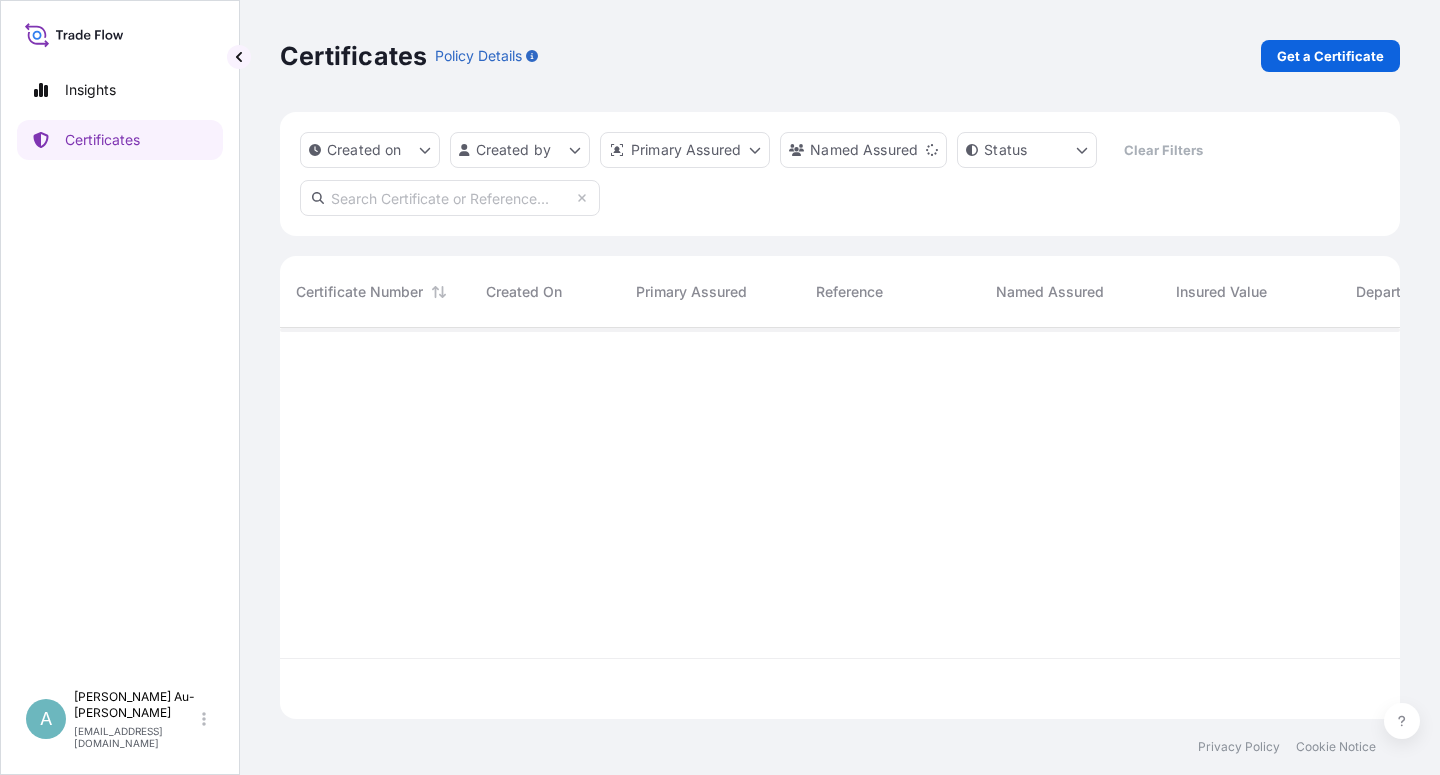 click at bounding box center [450, 198] 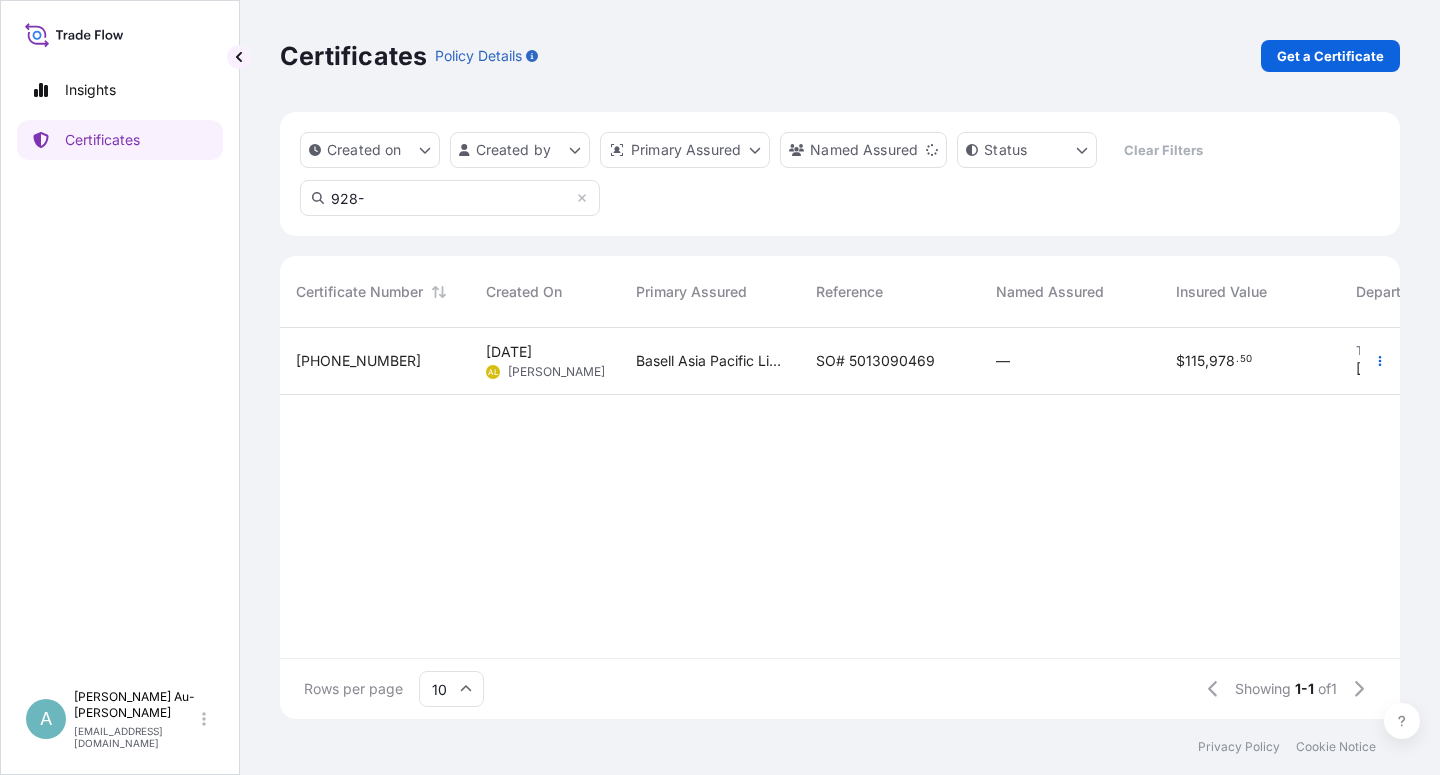 type on "928-" 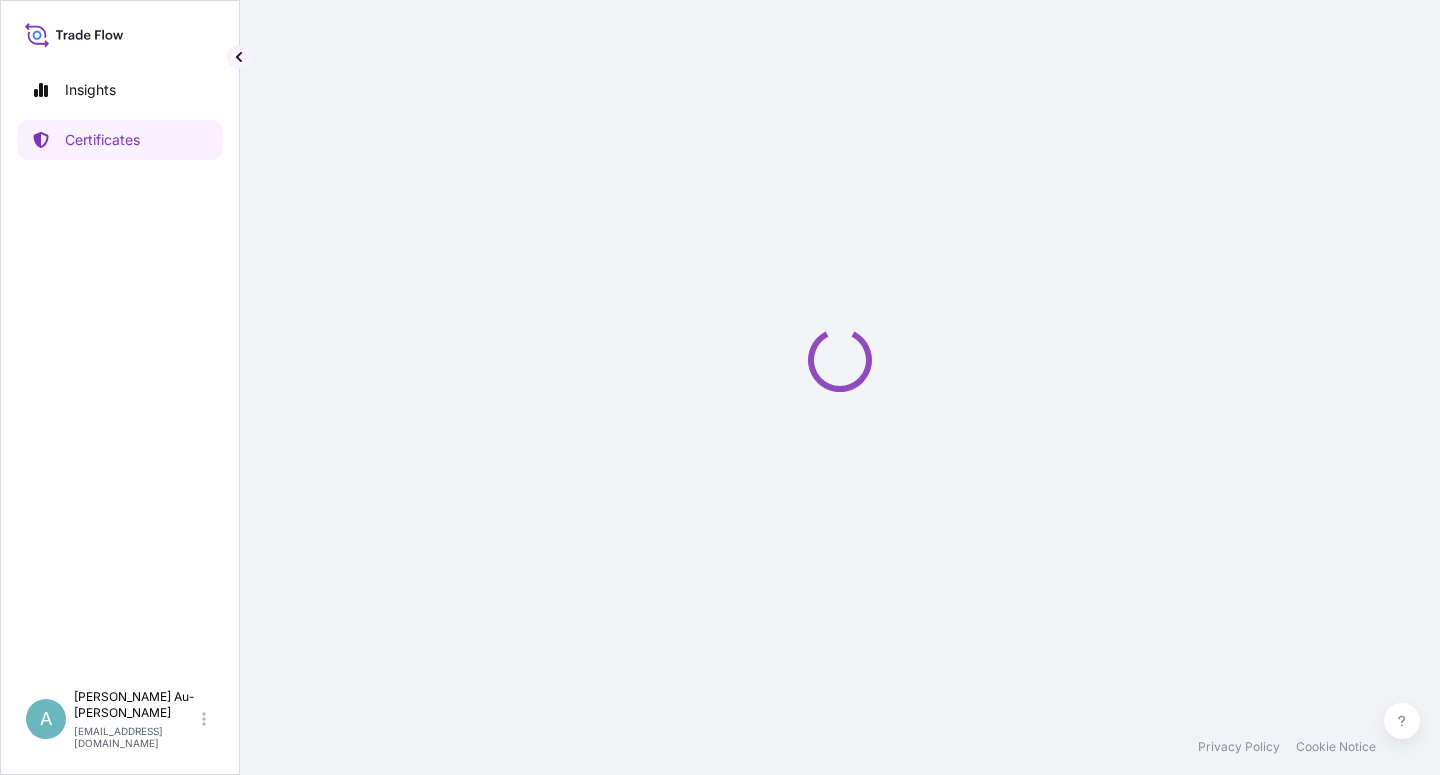 click 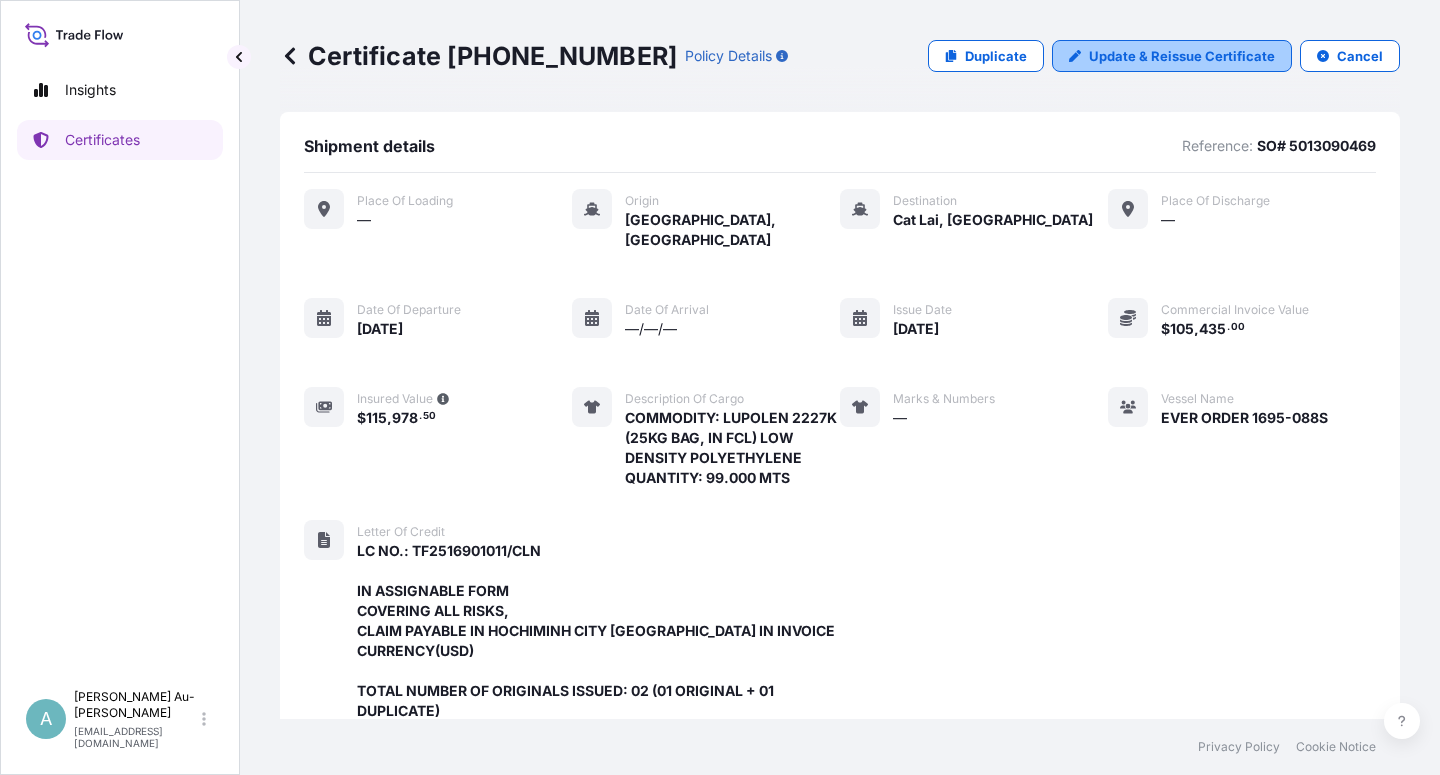 click on "Update & Reissue Certificate" at bounding box center (1182, 56) 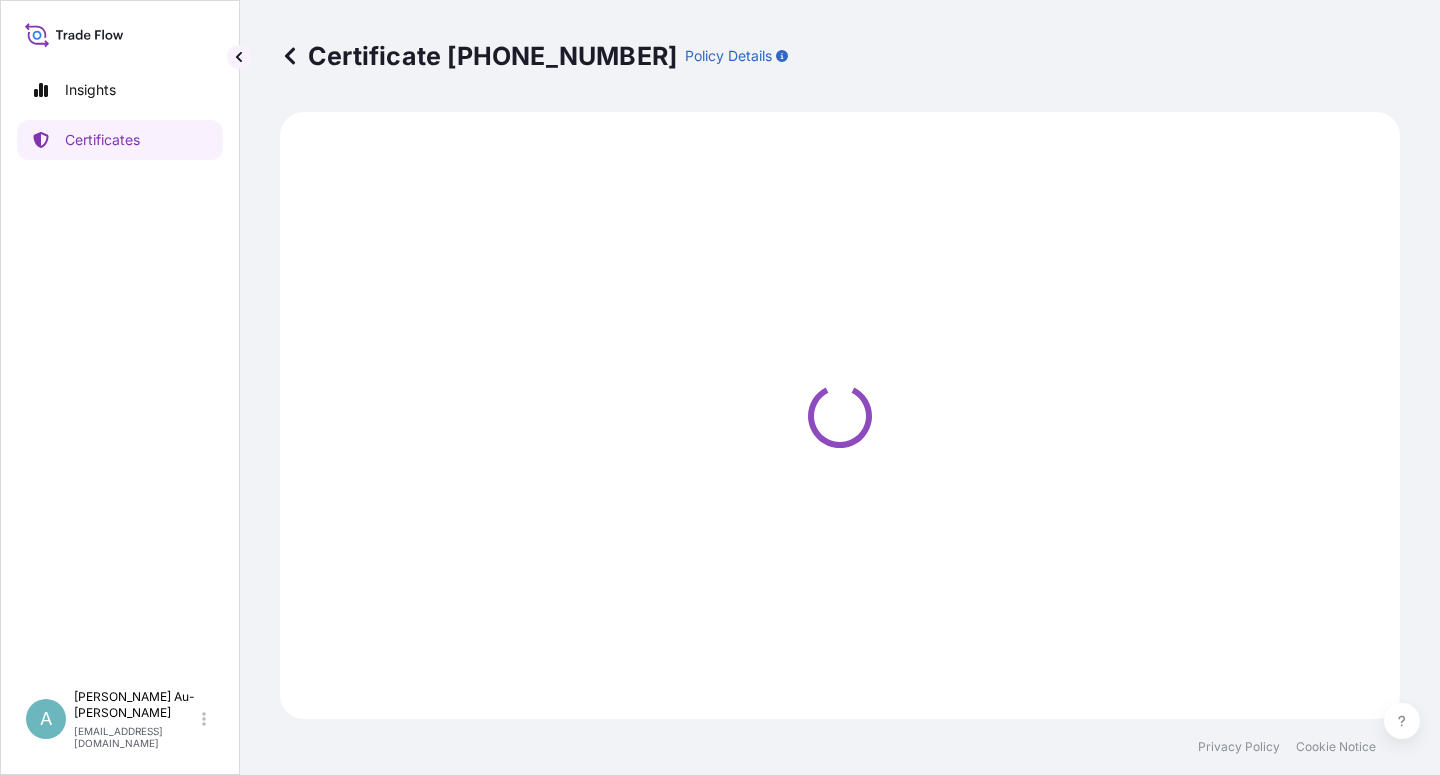 select on "Sea" 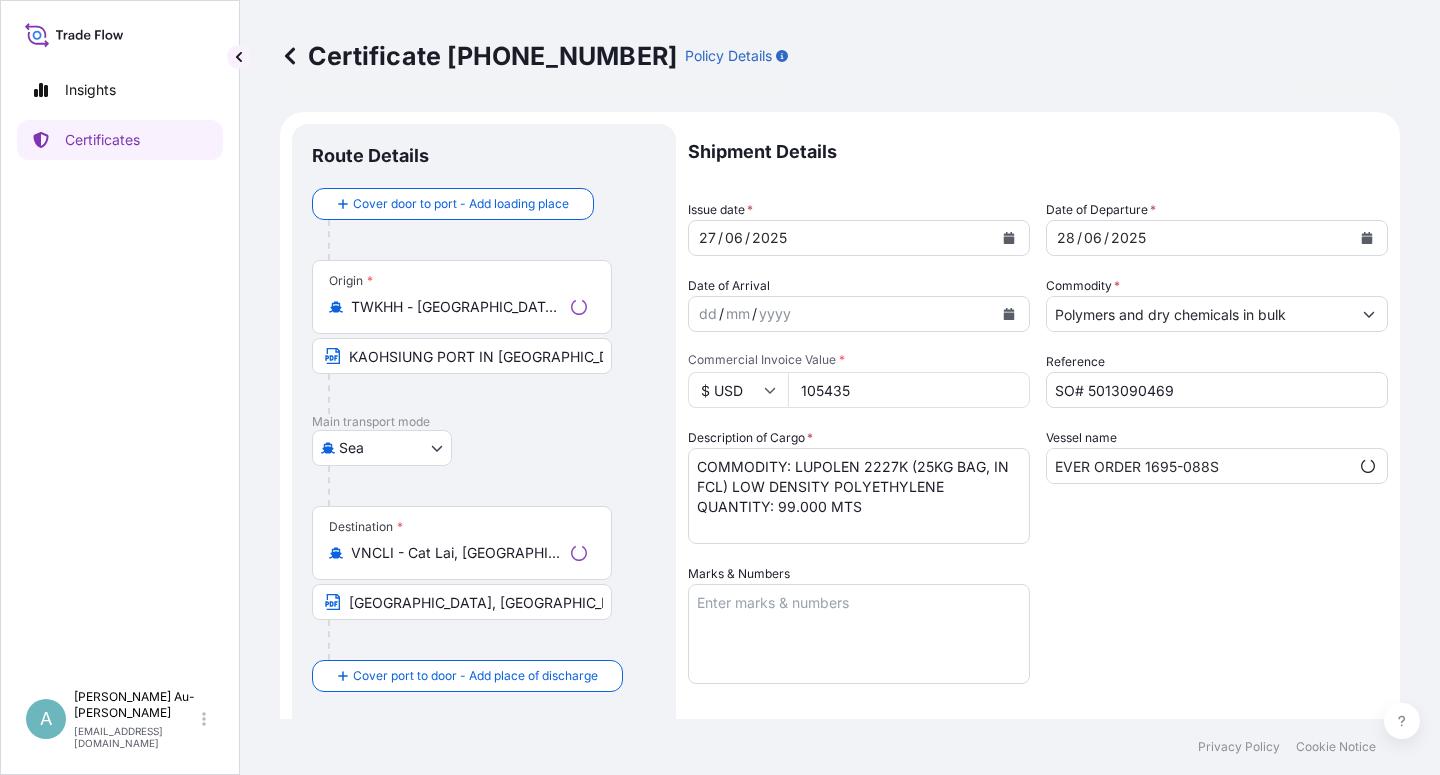 select on "32034" 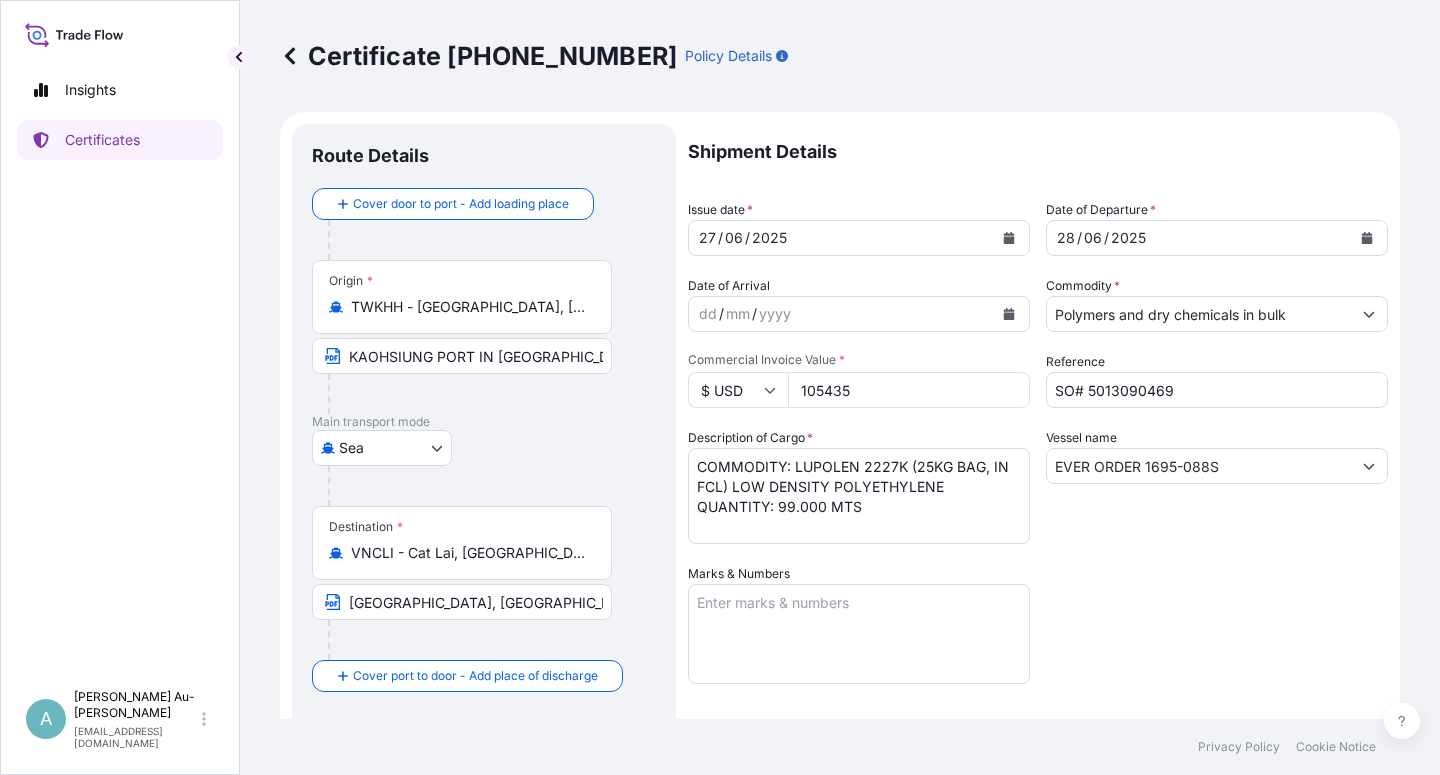 click at bounding box center [1009, 238] 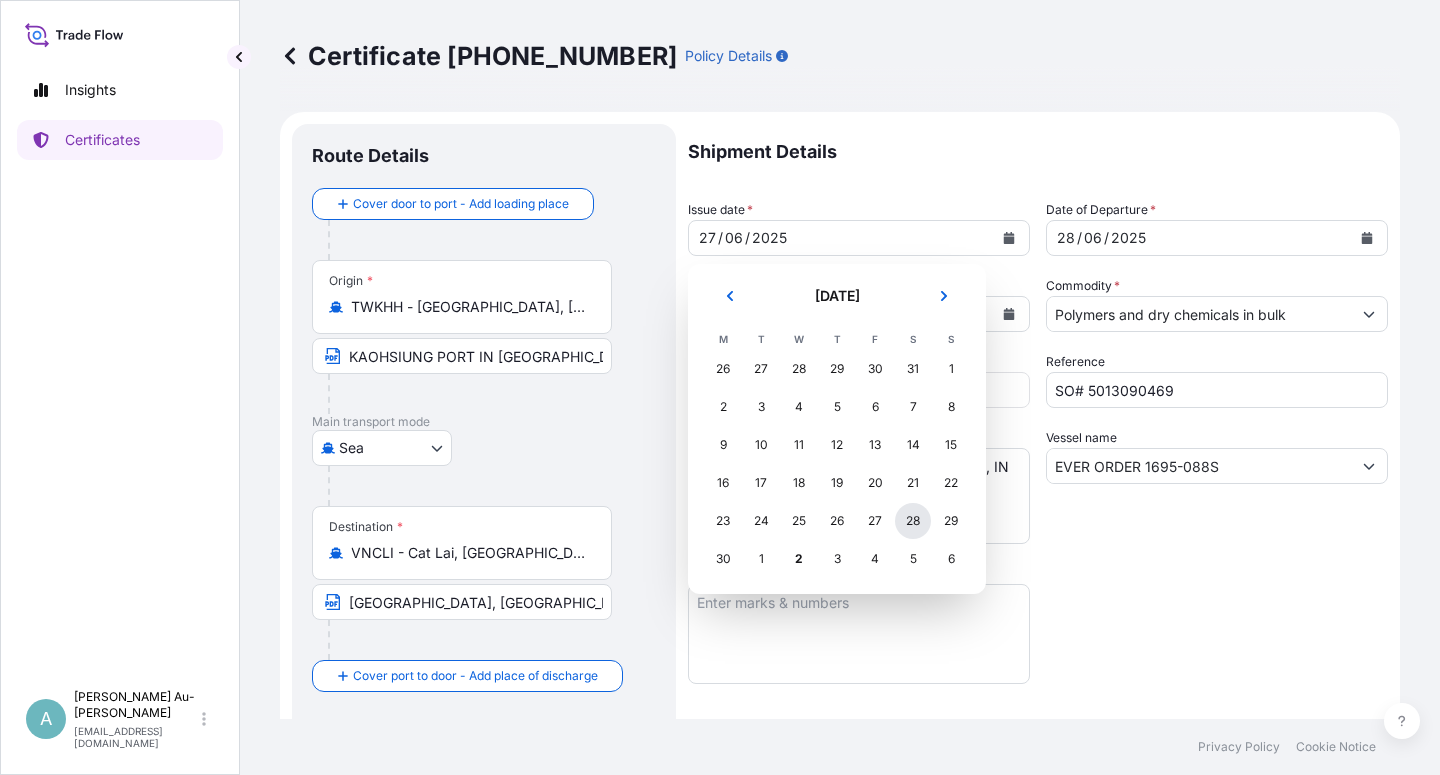 click on "28" at bounding box center [913, 521] 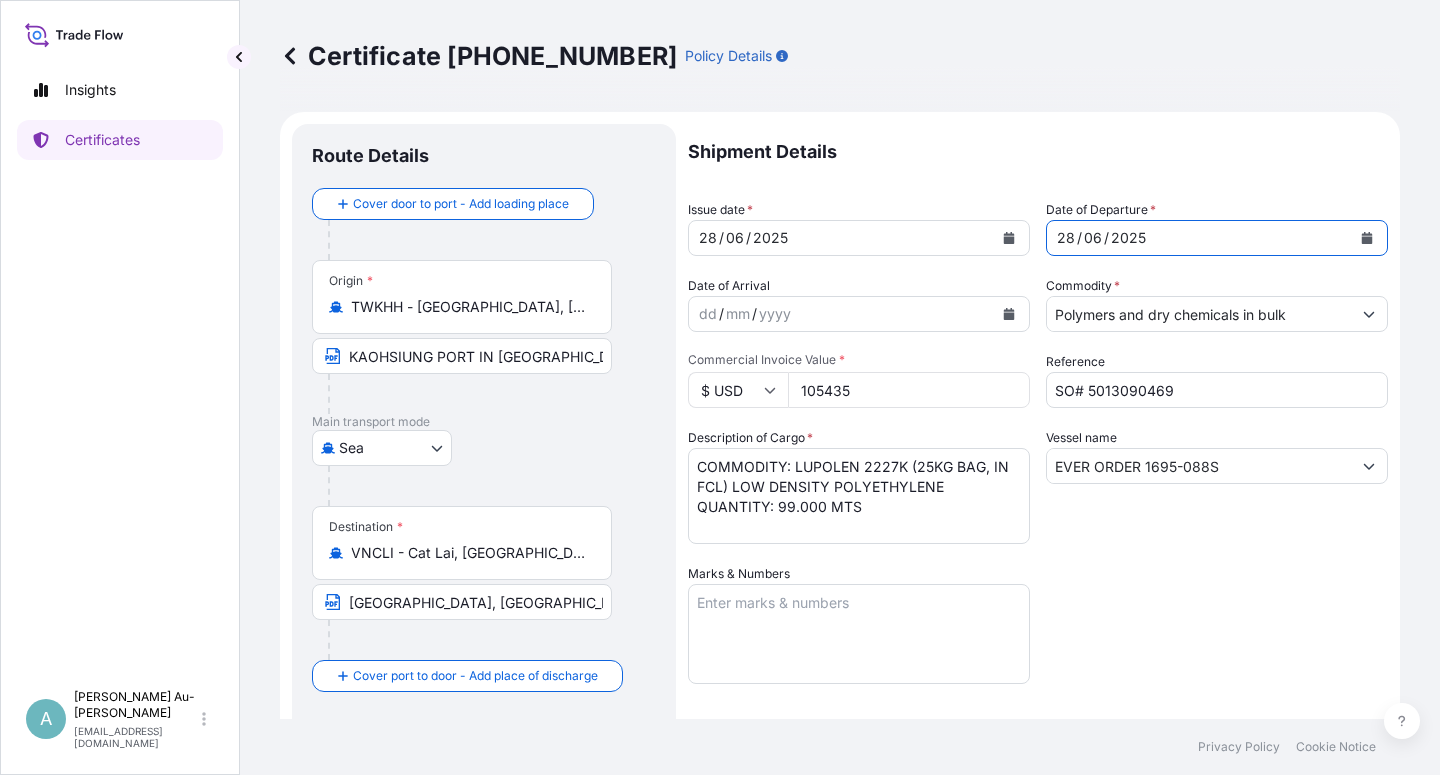 click 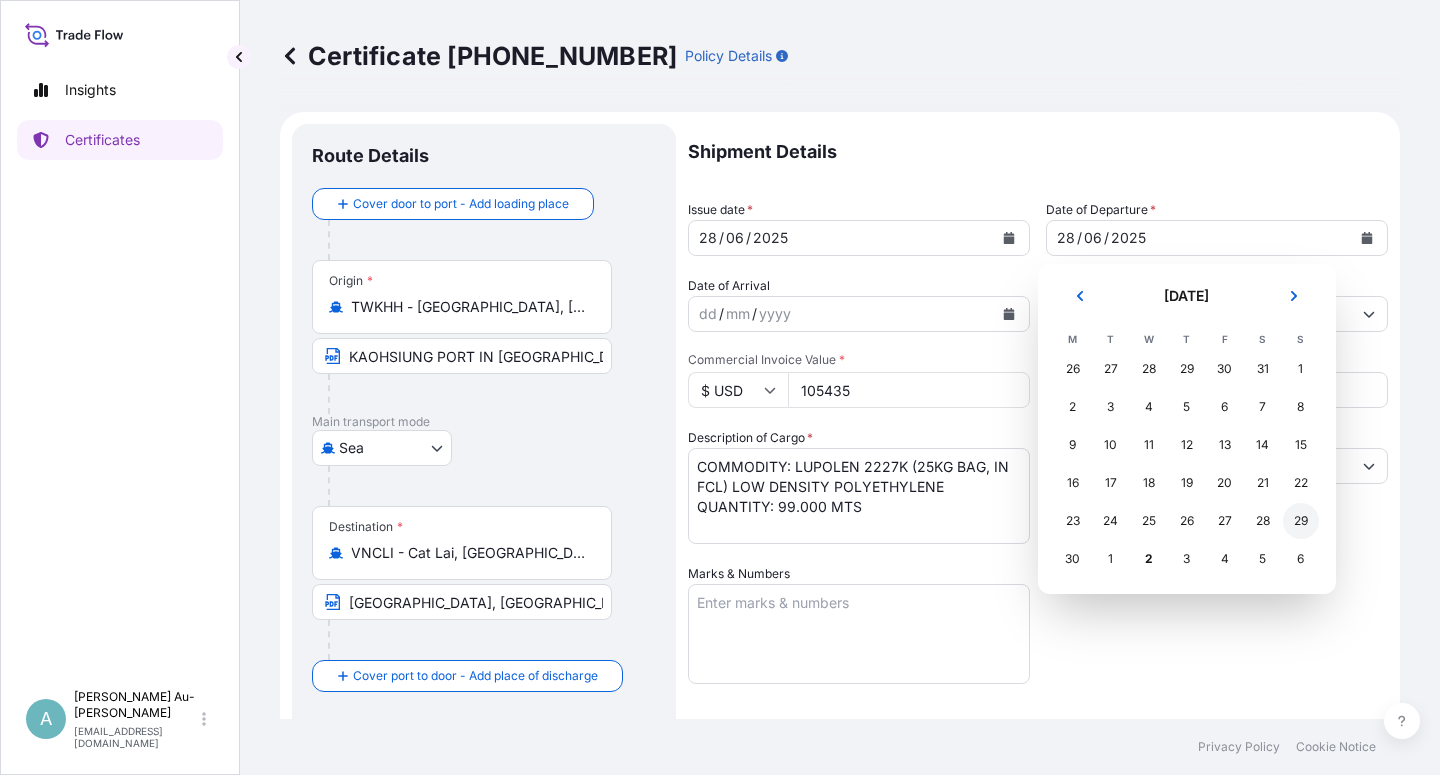click on "29" at bounding box center (1301, 521) 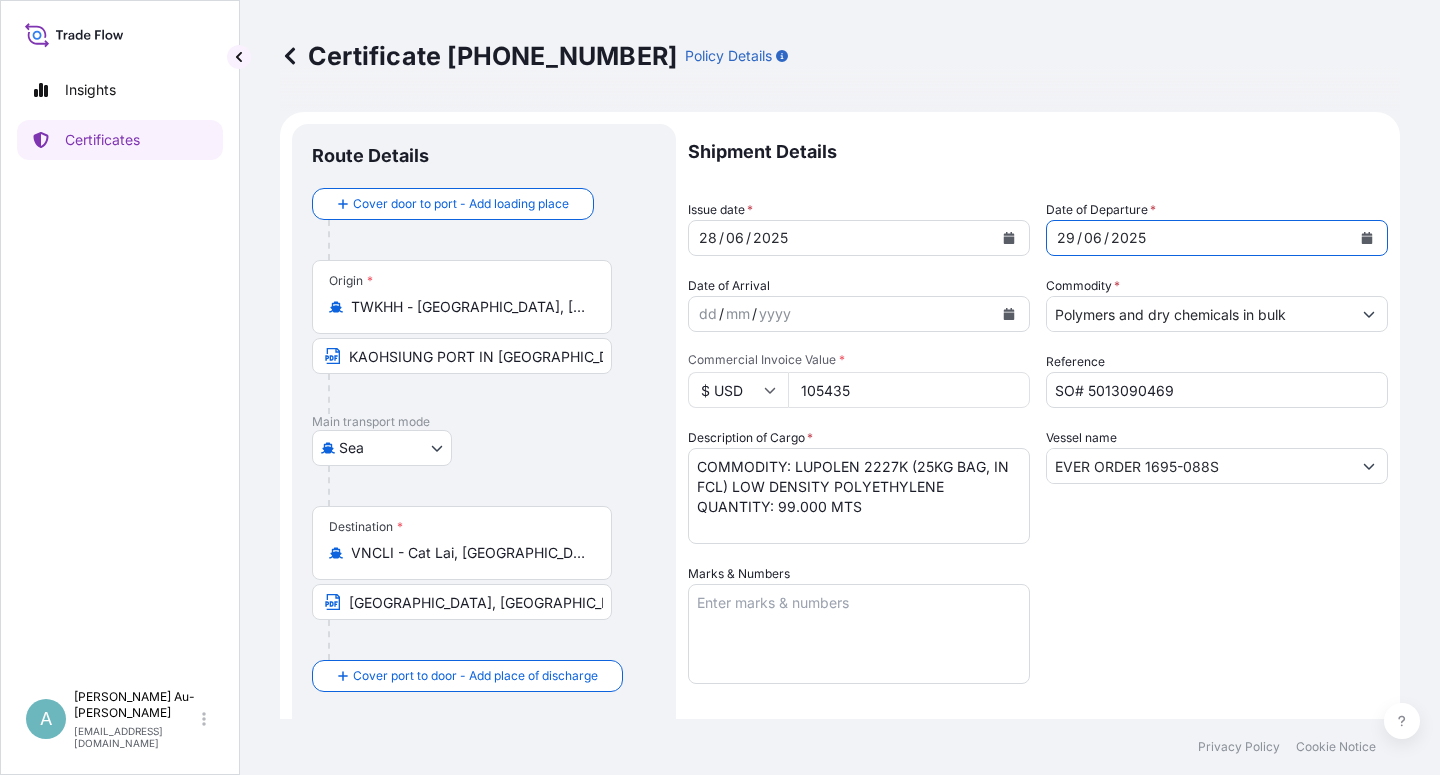click on "Shipment Details Issue date * [DATE] Date of Departure * [DATE] Date of Arrival dd / mm / yyyy Commodity * Polymers and dry chemicals in bulk Packing Category Commercial Invoice Value    * $ USD 105435 Reference SO# 5013090469 Description of Cargo * COMMODITY: LUPOLEN 2227K (25KG BAG, IN FCL) LOW DENSITY POLYETHYLENE
QUANTITY: 99.000 MTS Vessel name EVER ORDER 1695-088S Marks & Numbers Letter of Credit This shipment has a letter of credit Letter of credit * LC NO.: TF2516901011/CLN
IN ASSIGNABLE FORM
COVERING ALL RISKS,
CLAIM PAYABLE IN HOCHIMINH CITY [GEOGRAPHIC_DATA] IN INVOICE CURRENCY(USD)
TOTAL NUMBER OF ORIGINALS ISSUED: 02 (01 ORIGINAL + 01 DUPLICATE) Letter of credit may not exceed 12000 characters Assured Details Primary Assured * Basell Asia Pacific Limited Basell Asia Pacific Limited Named Assured Named Assured Address" at bounding box center [1038, 638] 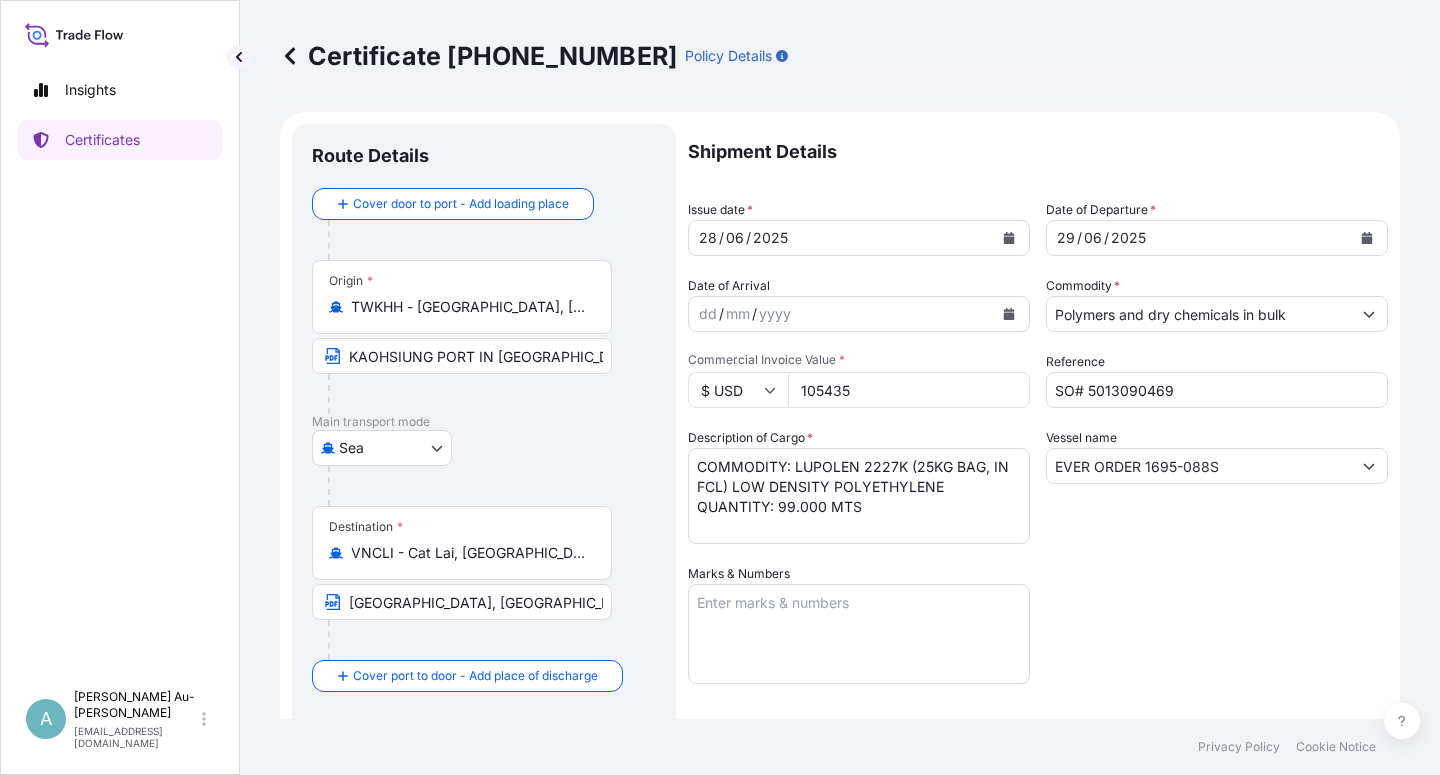 scroll, scrollTop: 490, scrollLeft: 0, axis: vertical 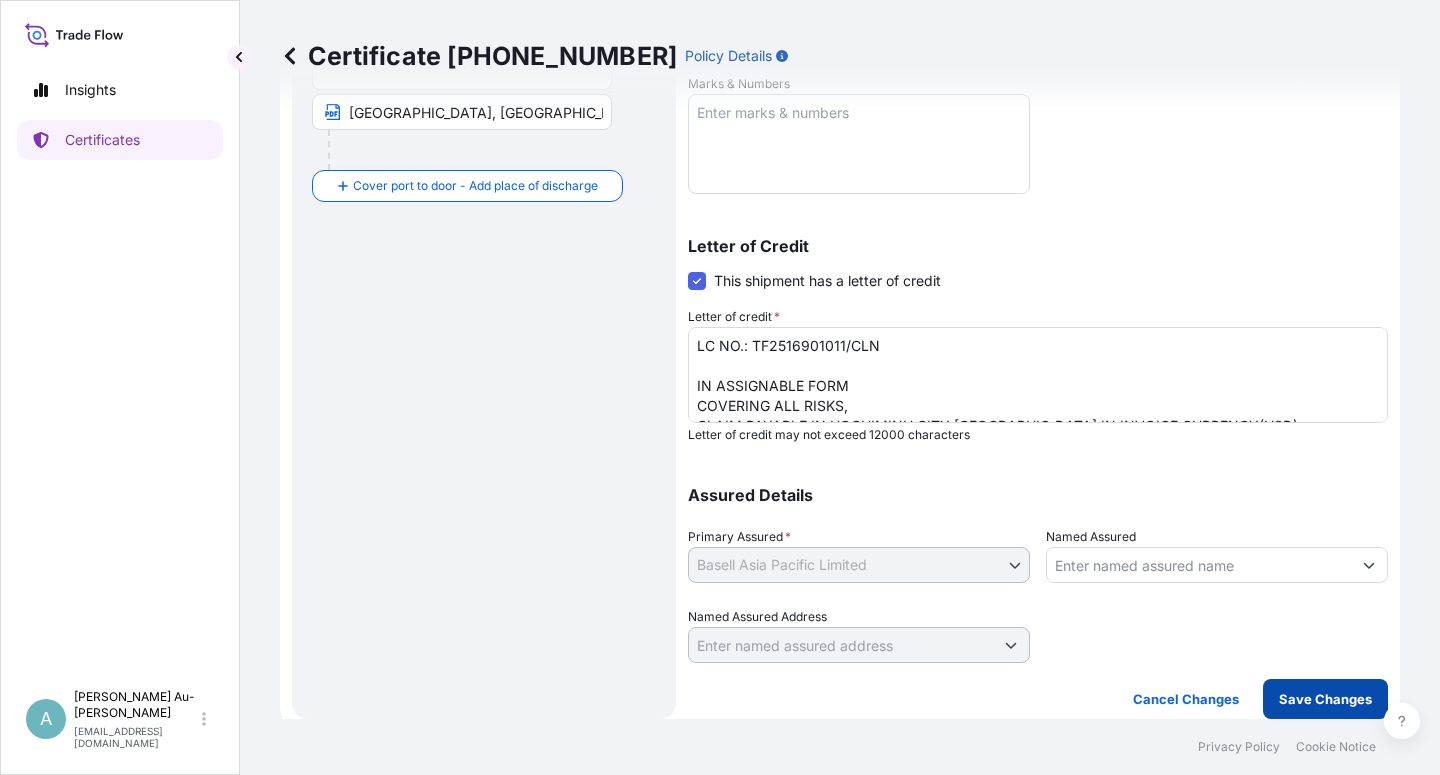 click on "Save Changes" at bounding box center (1325, 699) 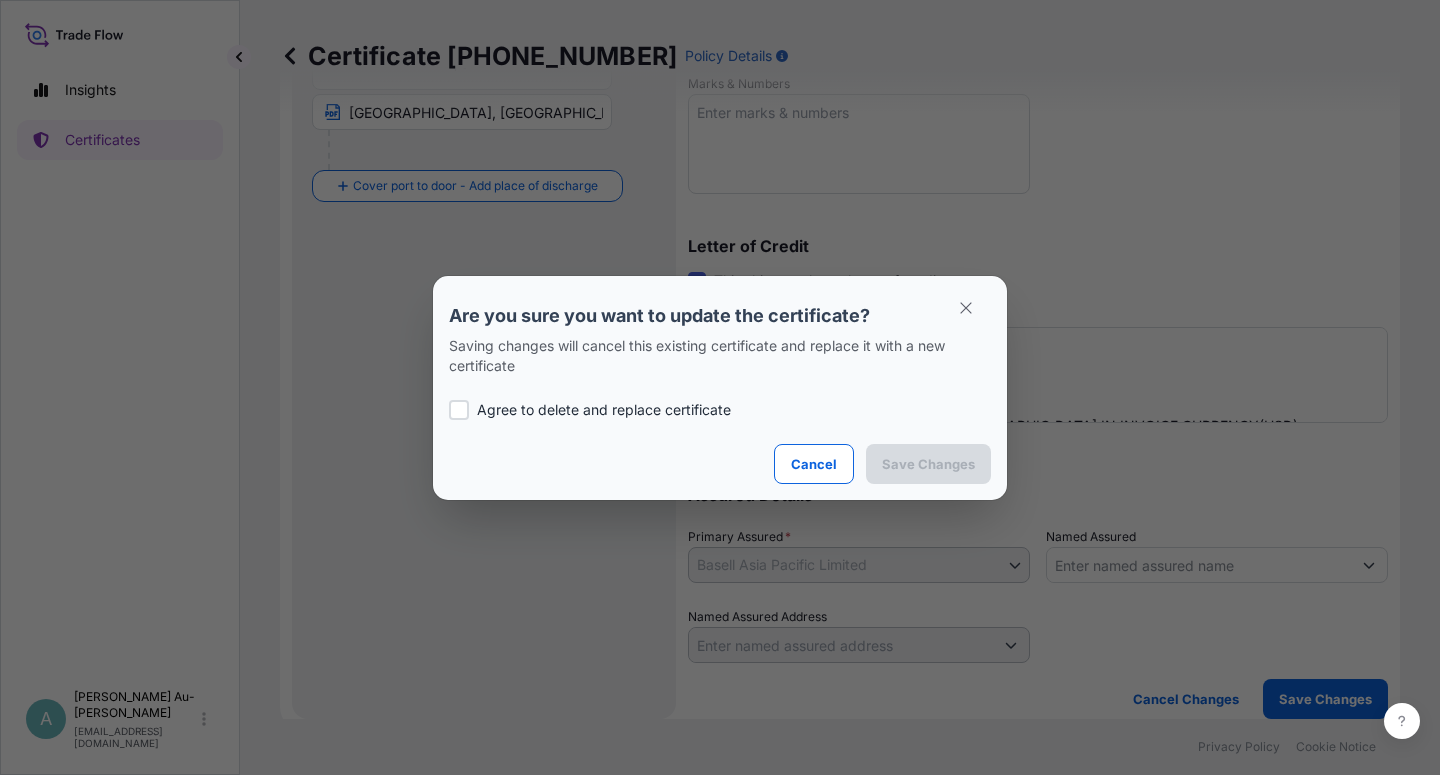 click on "Agree to delete and replace certificate" at bounding box center (604, 410) 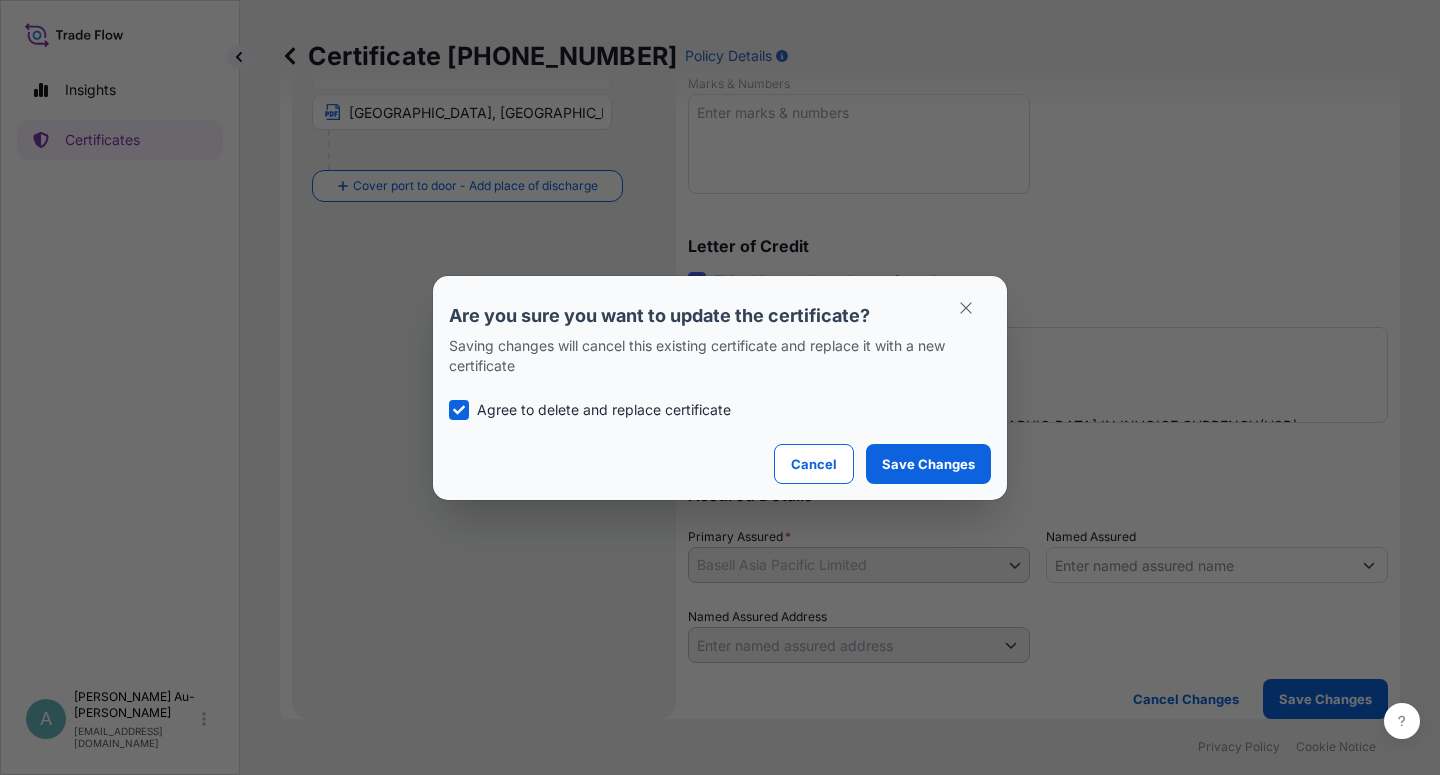 checkbox on "true" 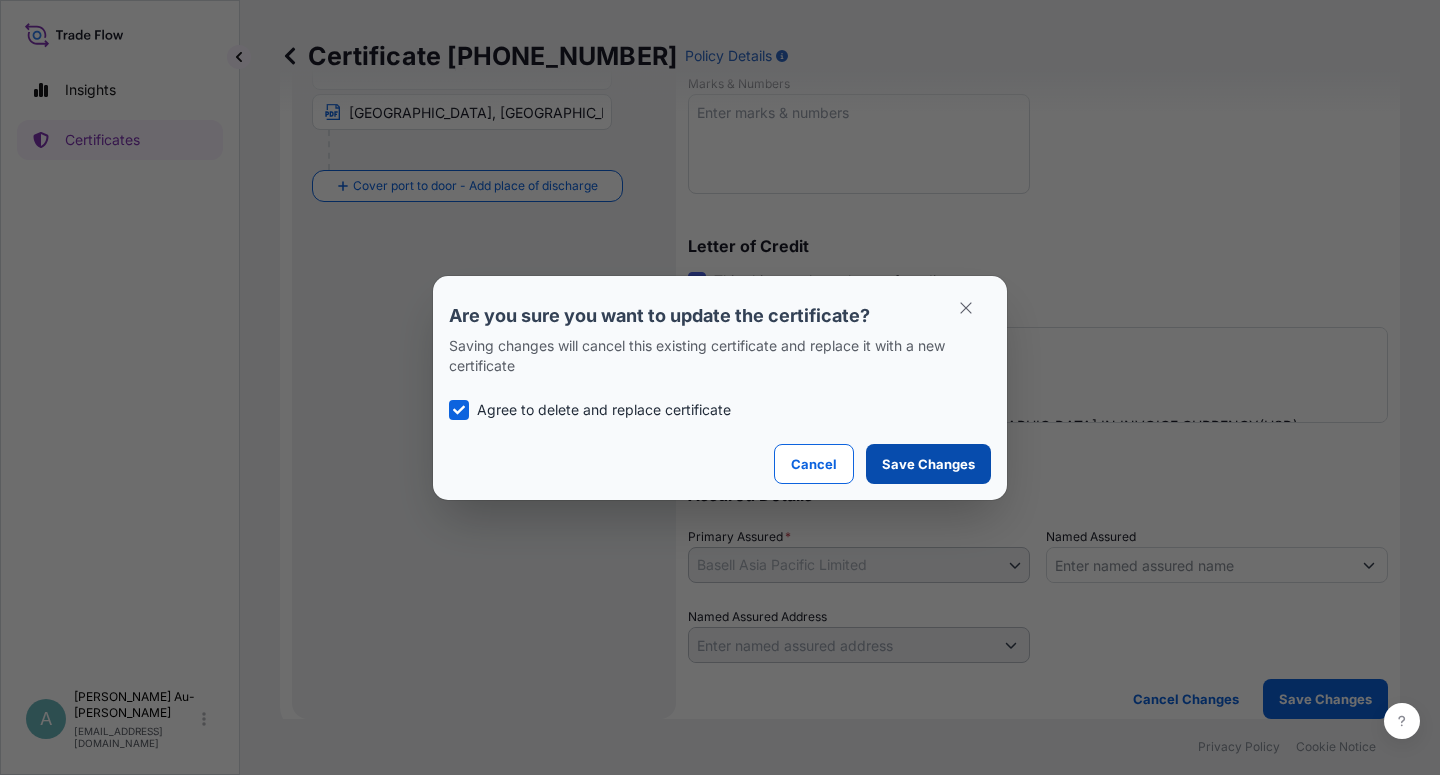 click on "Save Changes" at bounding box center [928, 464] 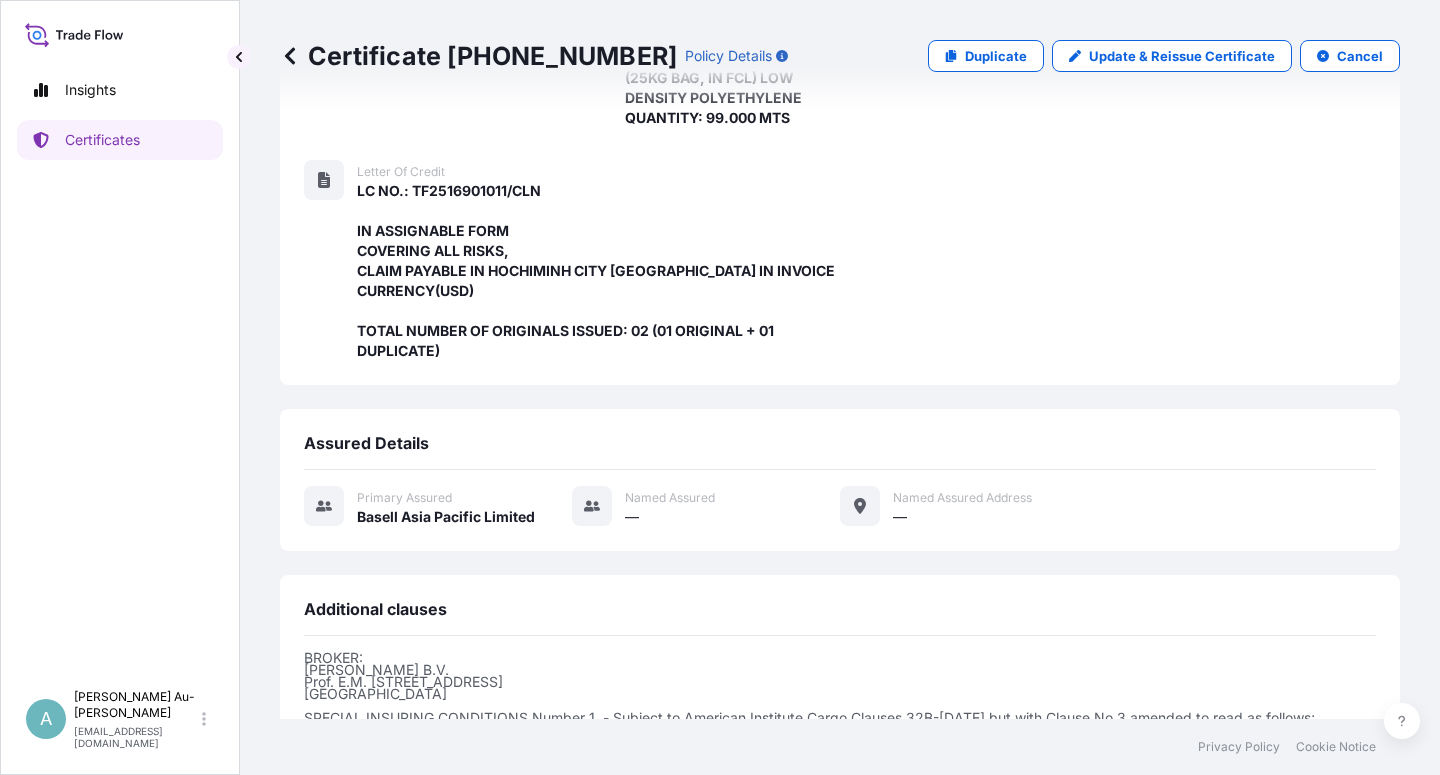 scroll, scrollTop: 634, scrollLeft: 0, axis: vertical 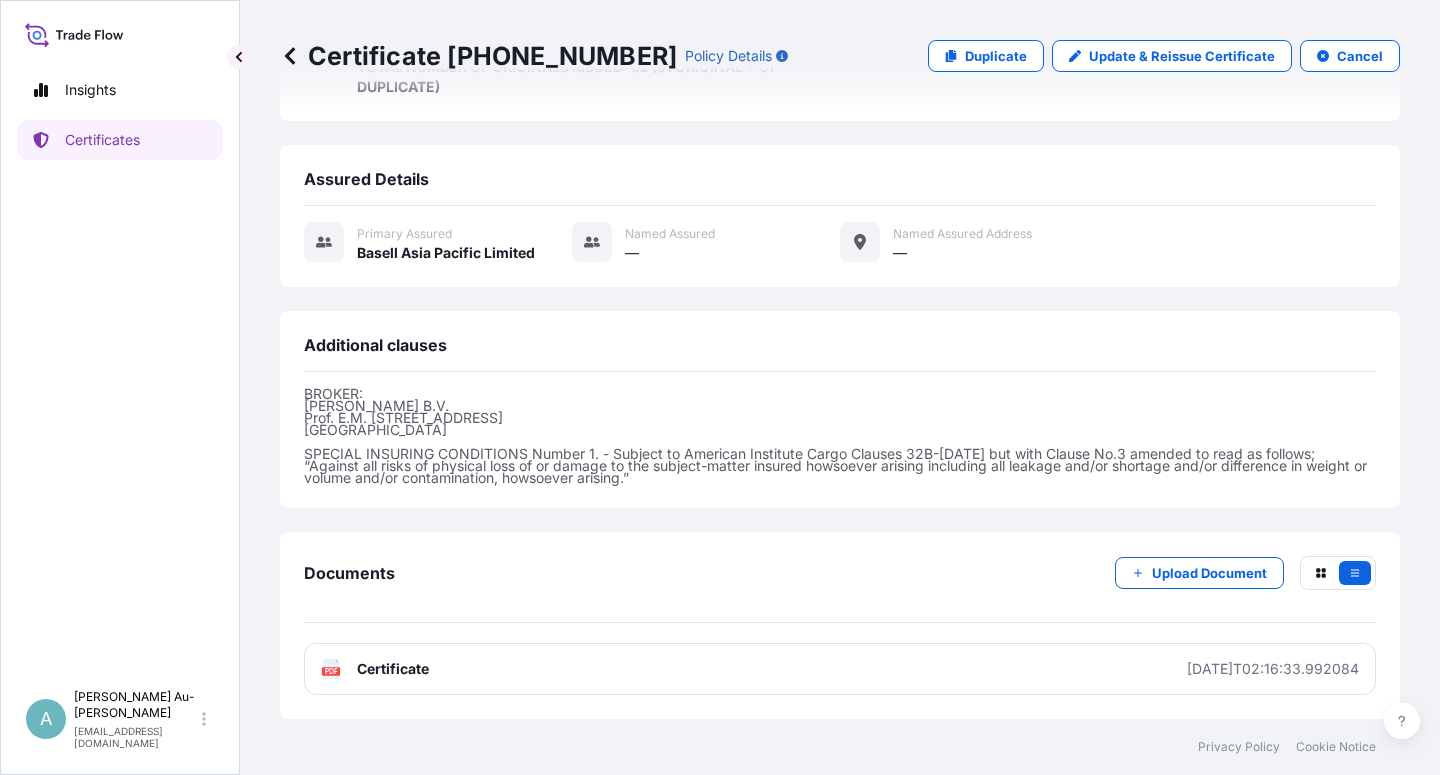 click on "Certificate" at bounding box center [393, 669] 